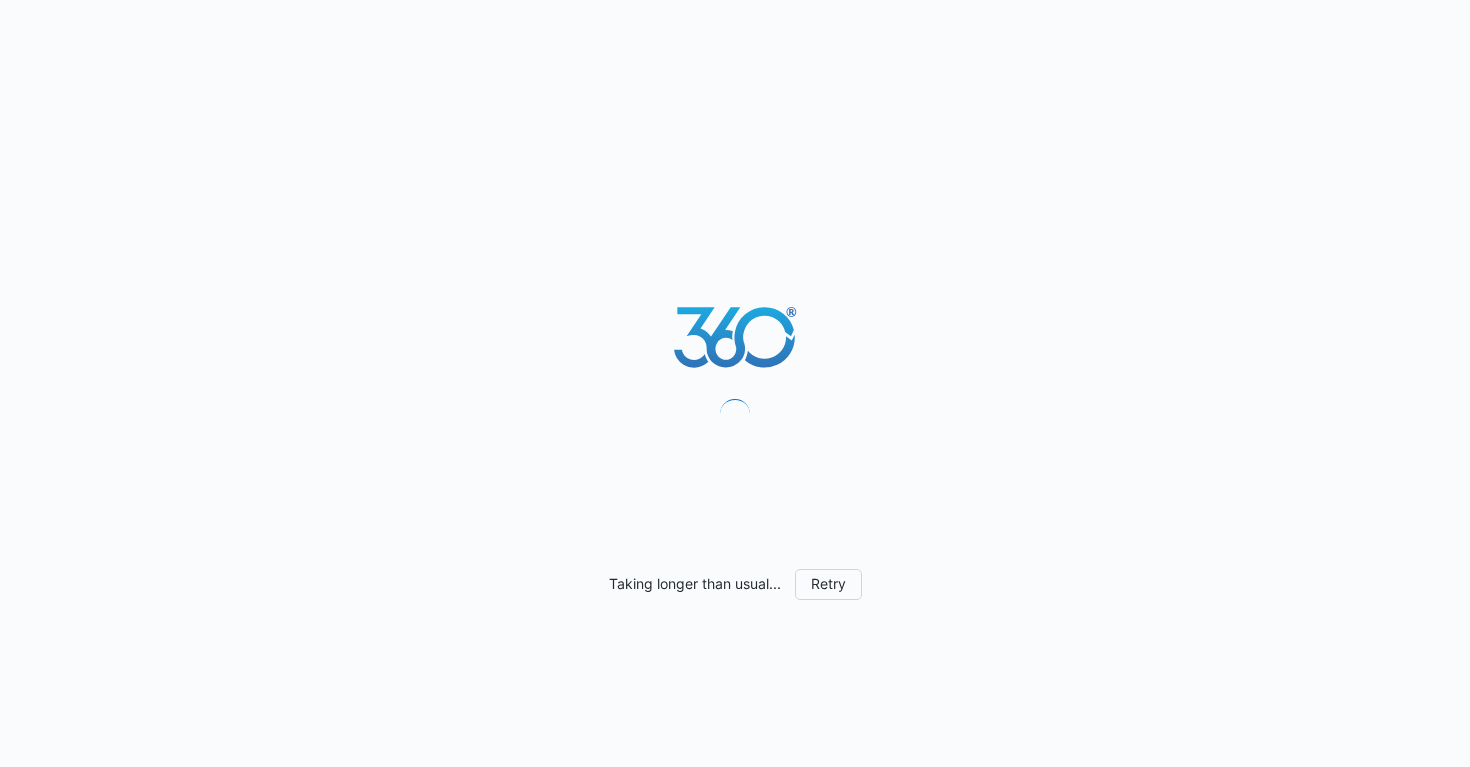 scroll, scrollTop: 0, scrollLeft: 0, axis: both 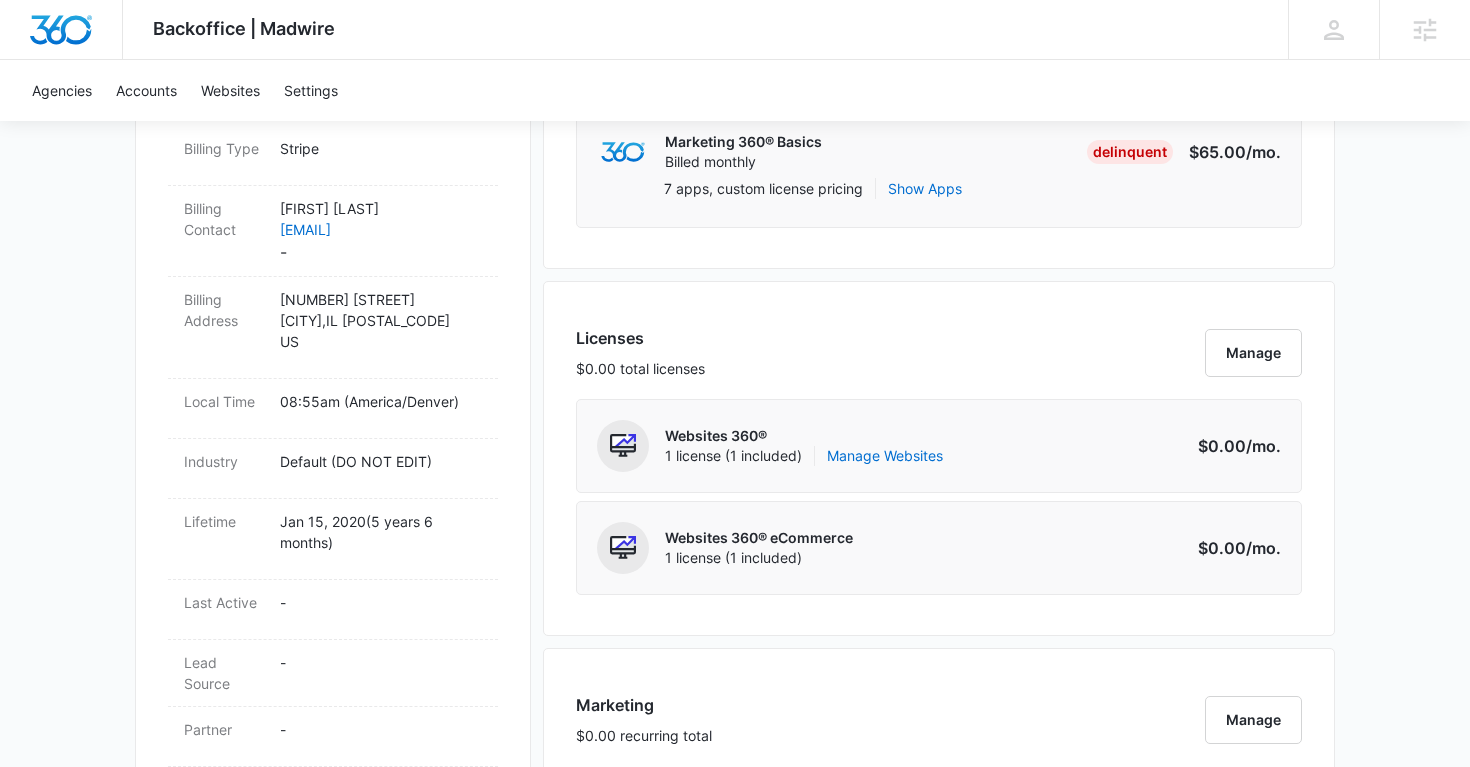 click on "Websites 360®" at bounding box center [804, 436] 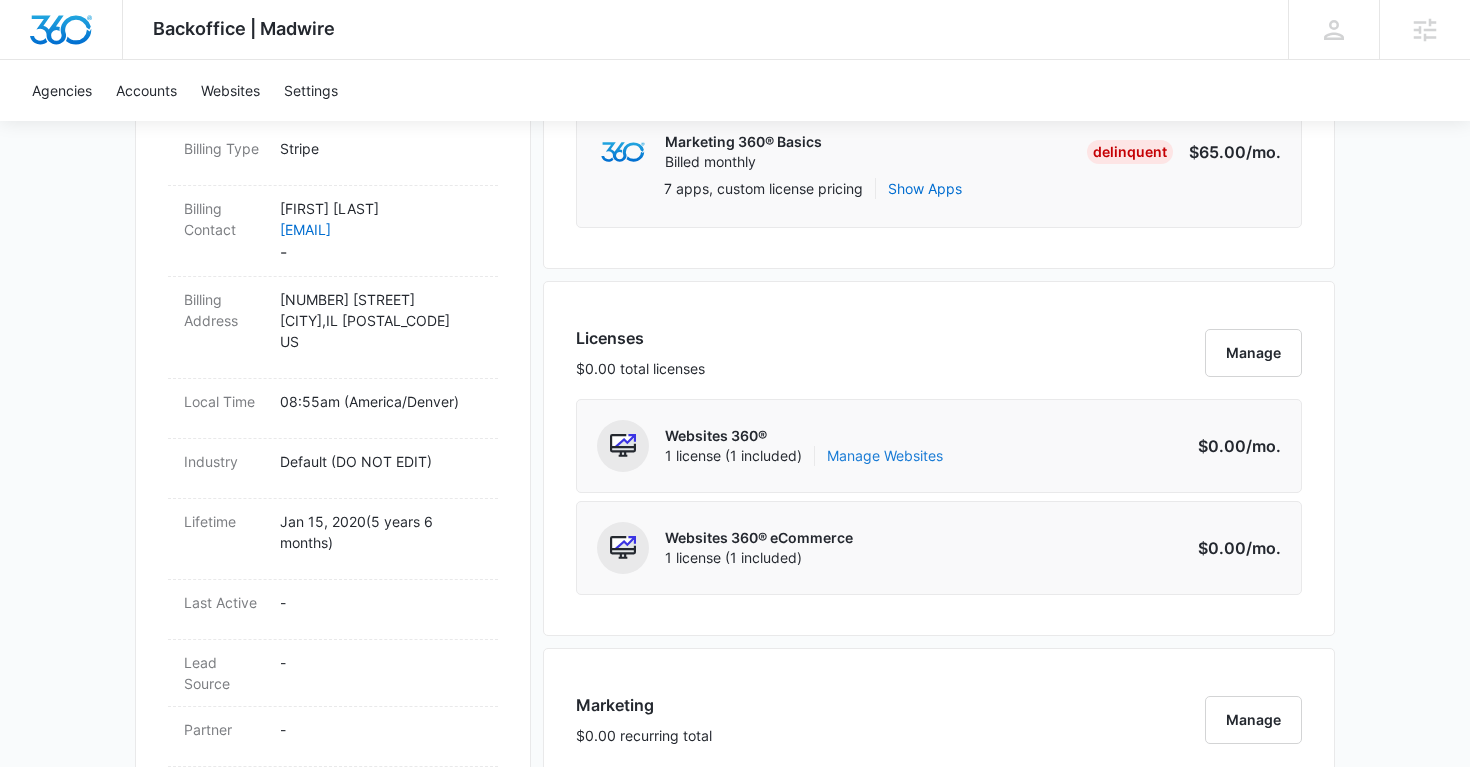 click on "Manage Websites" at bounding box center (885, 456) 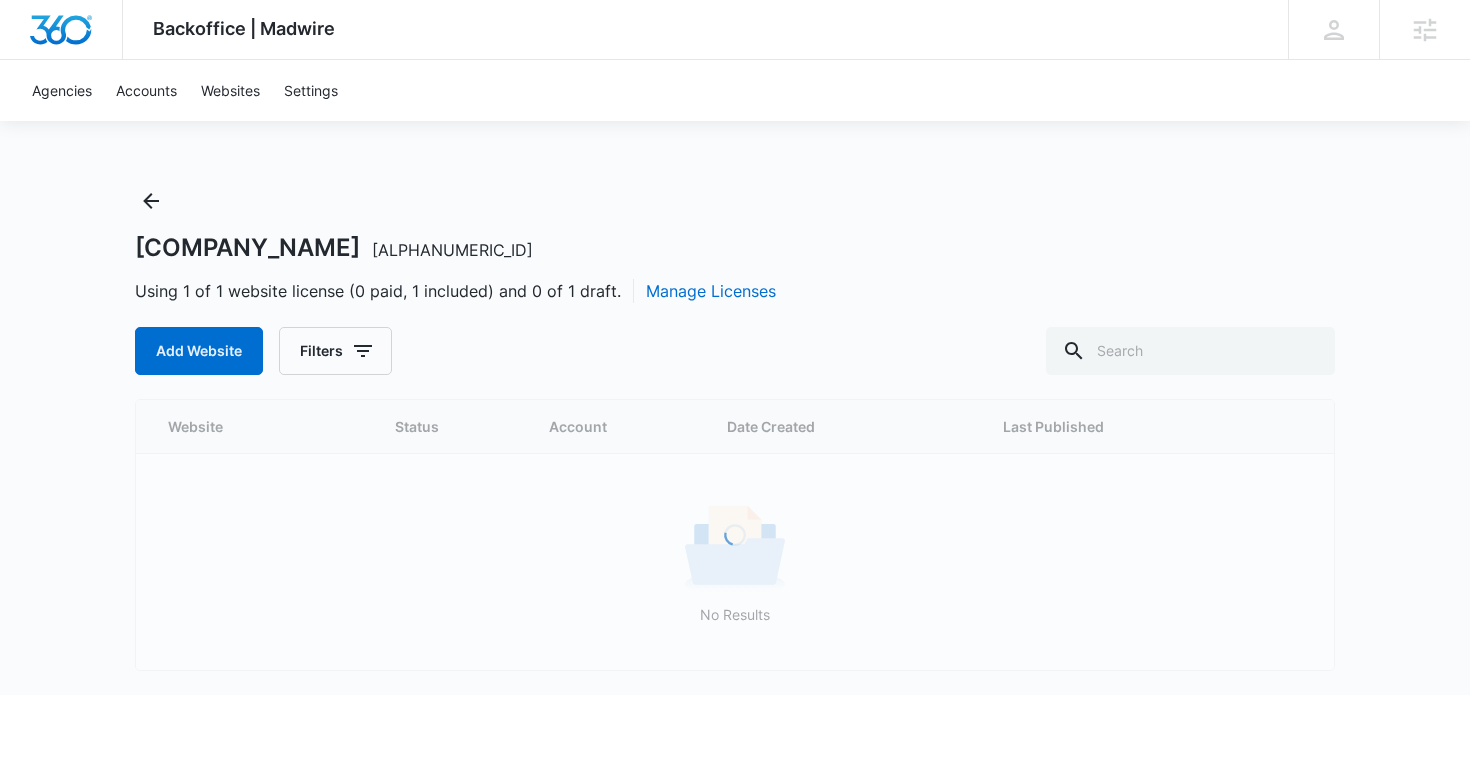 scroll, scrollTop: 0, scrollLeft: 0, axis: both 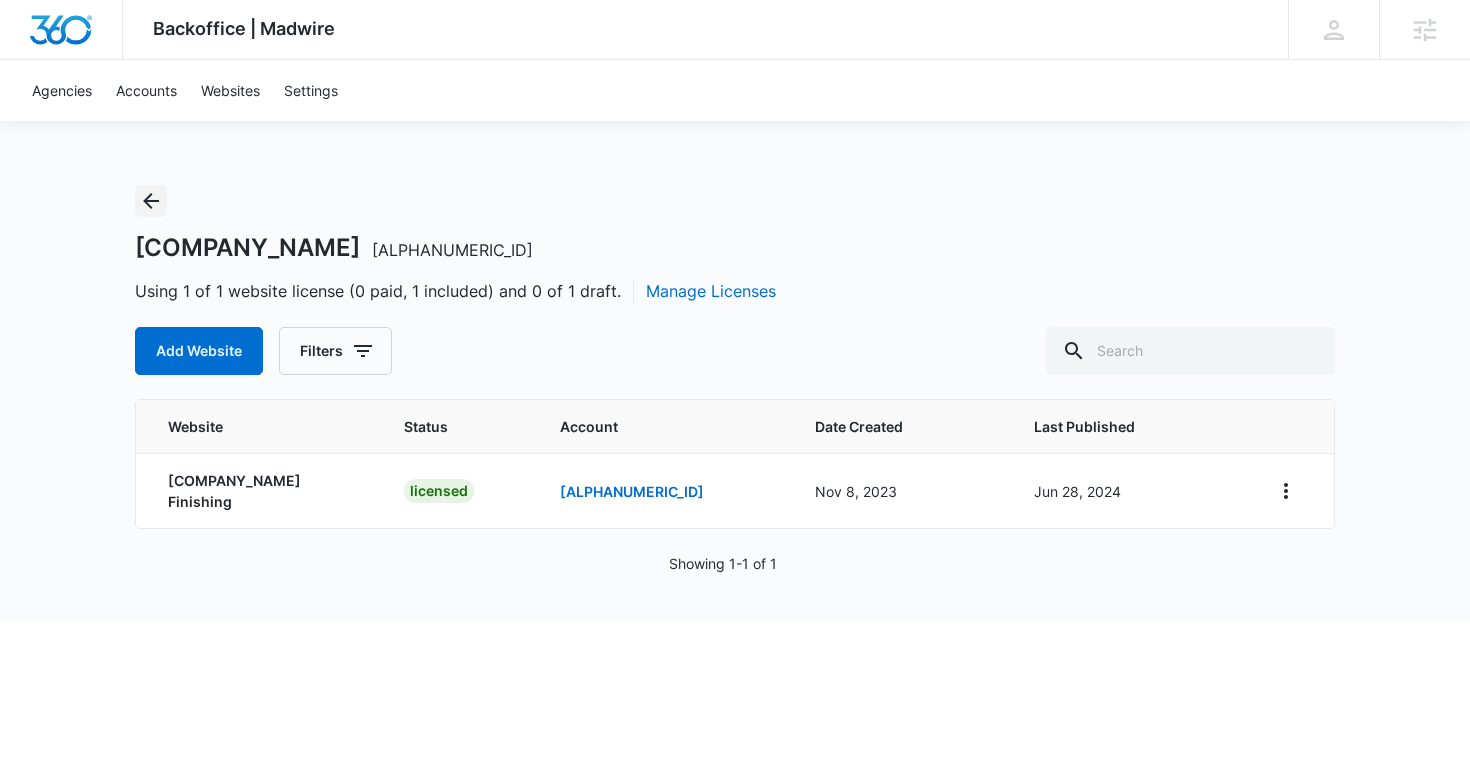 click 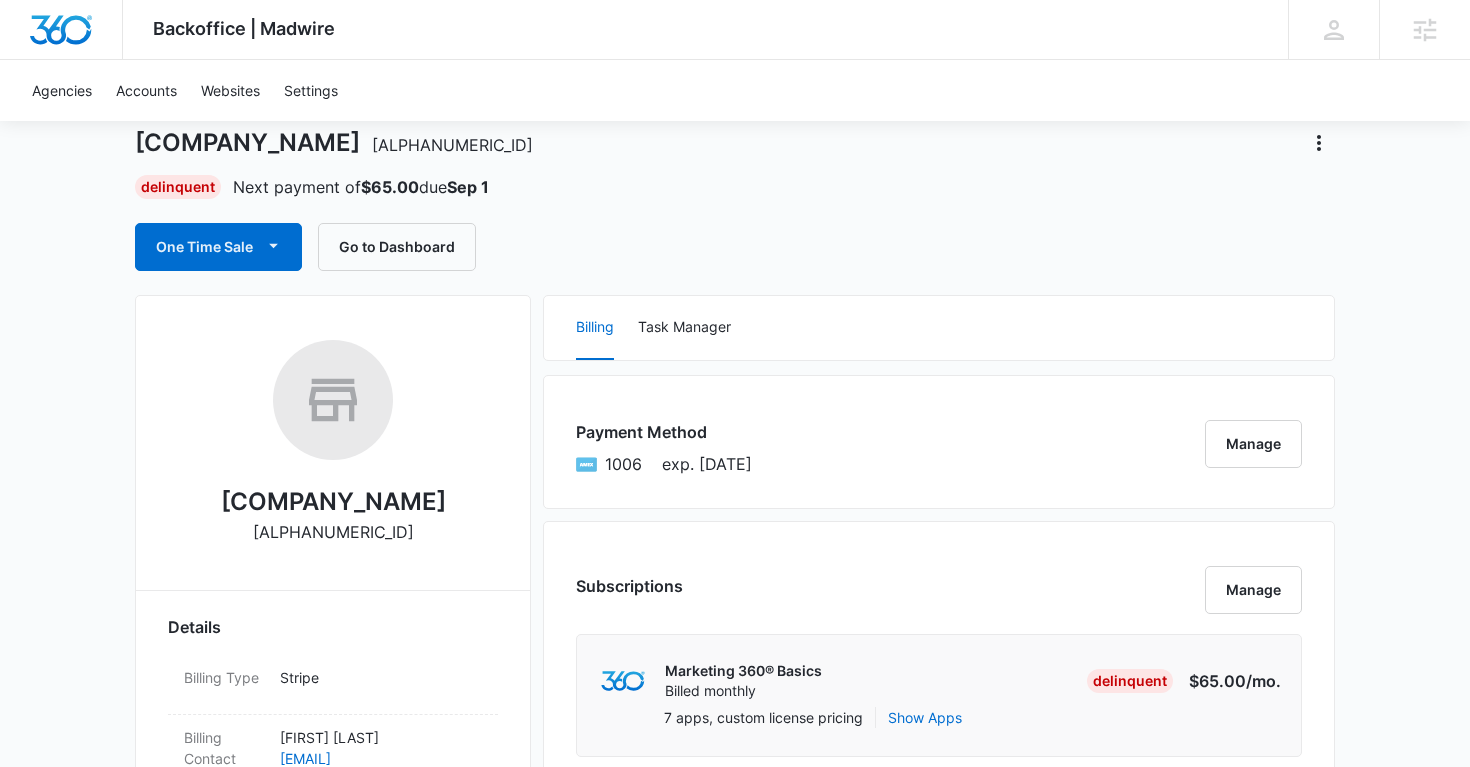 scroll, scrollTop: 102, scrollLeft: 0, axis: vertical 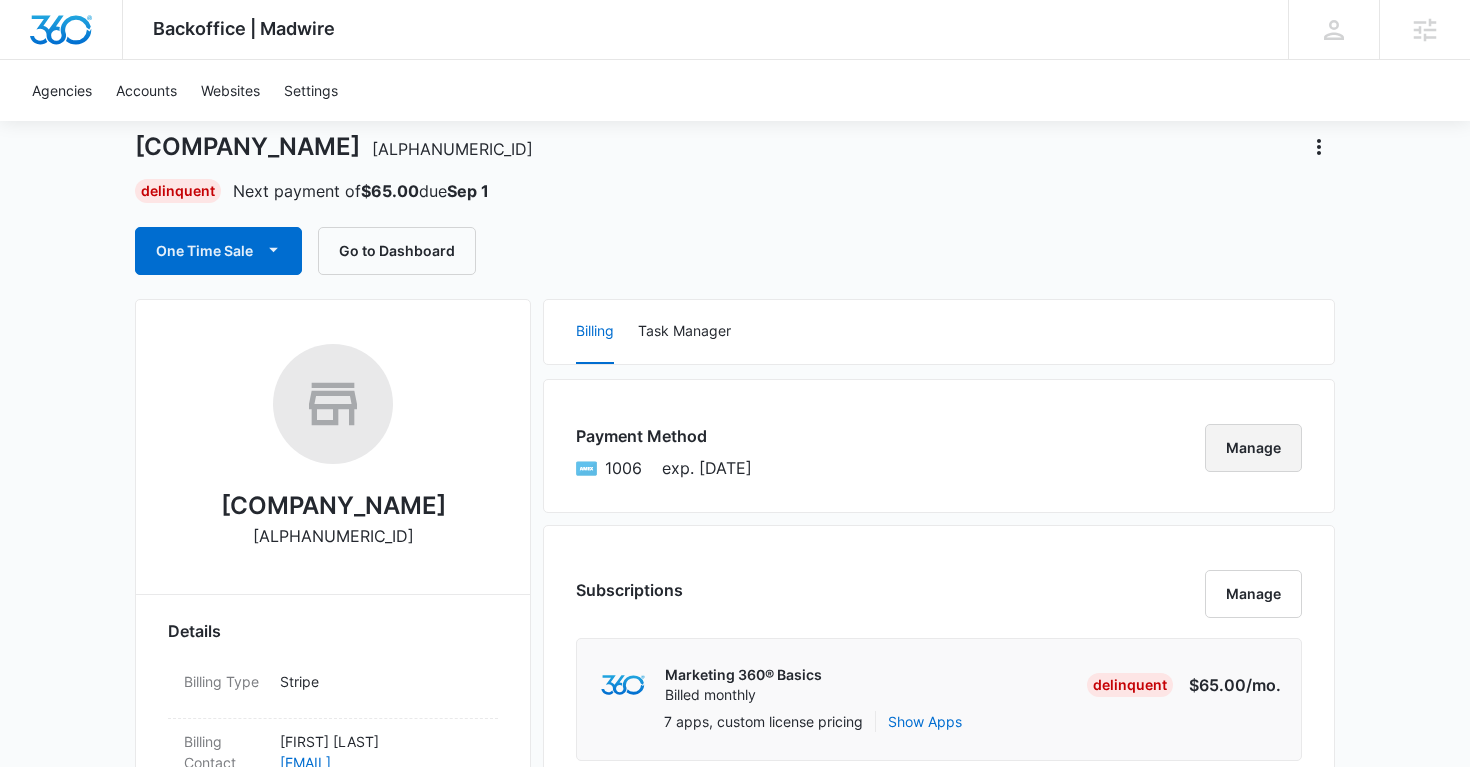 click on "Manage" at bounding box center (1253, 448) 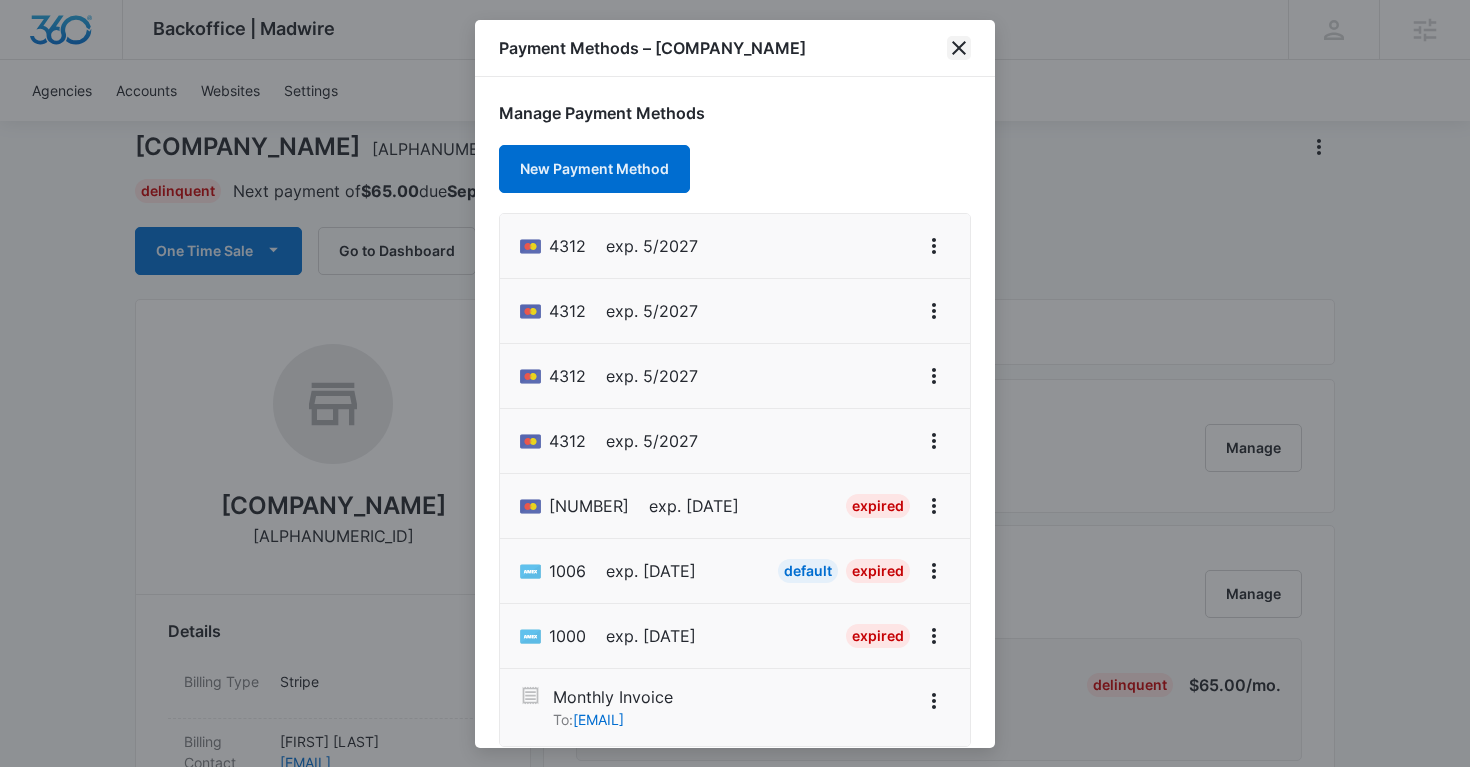 click 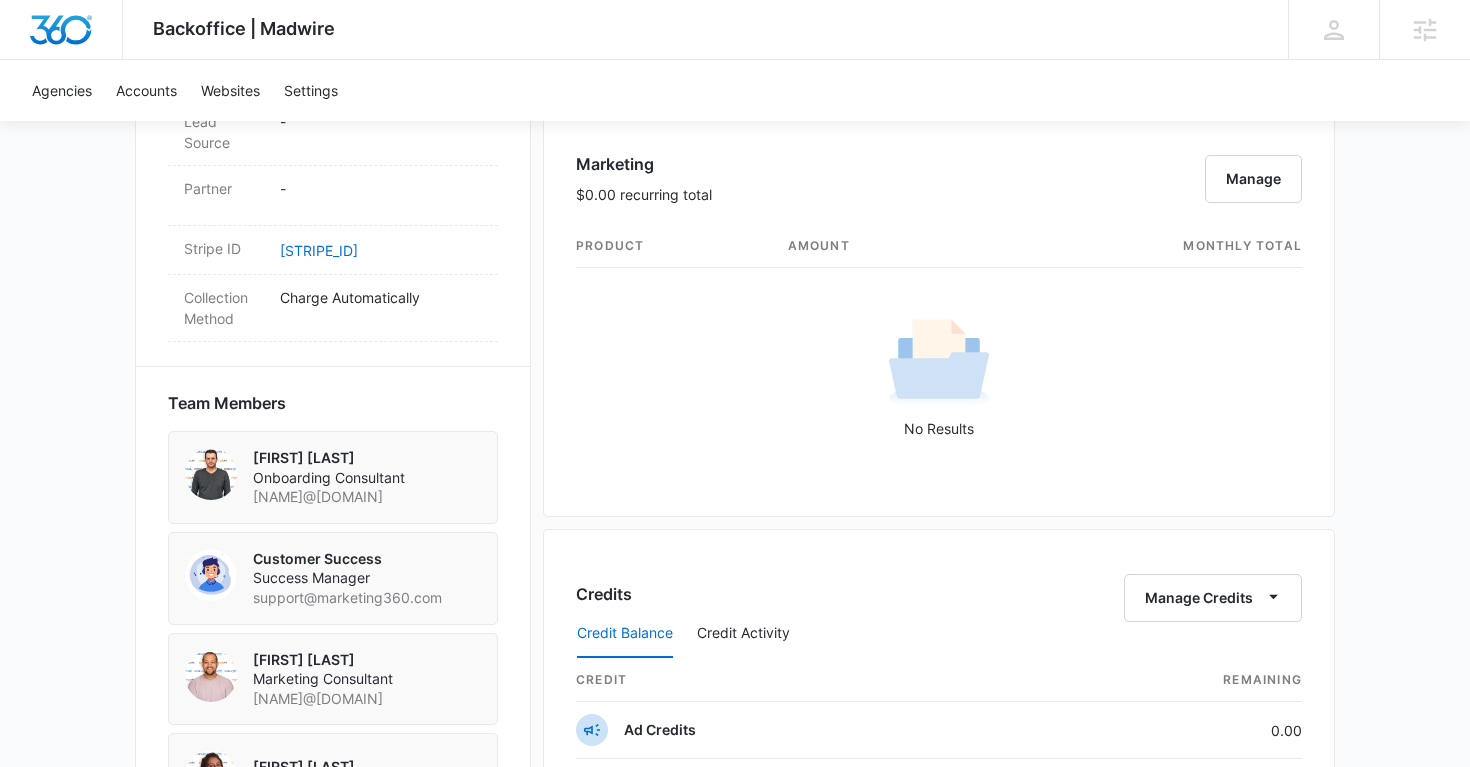 scroll, scrollTop: 2087, scrollLeft: 0, axis: vertical 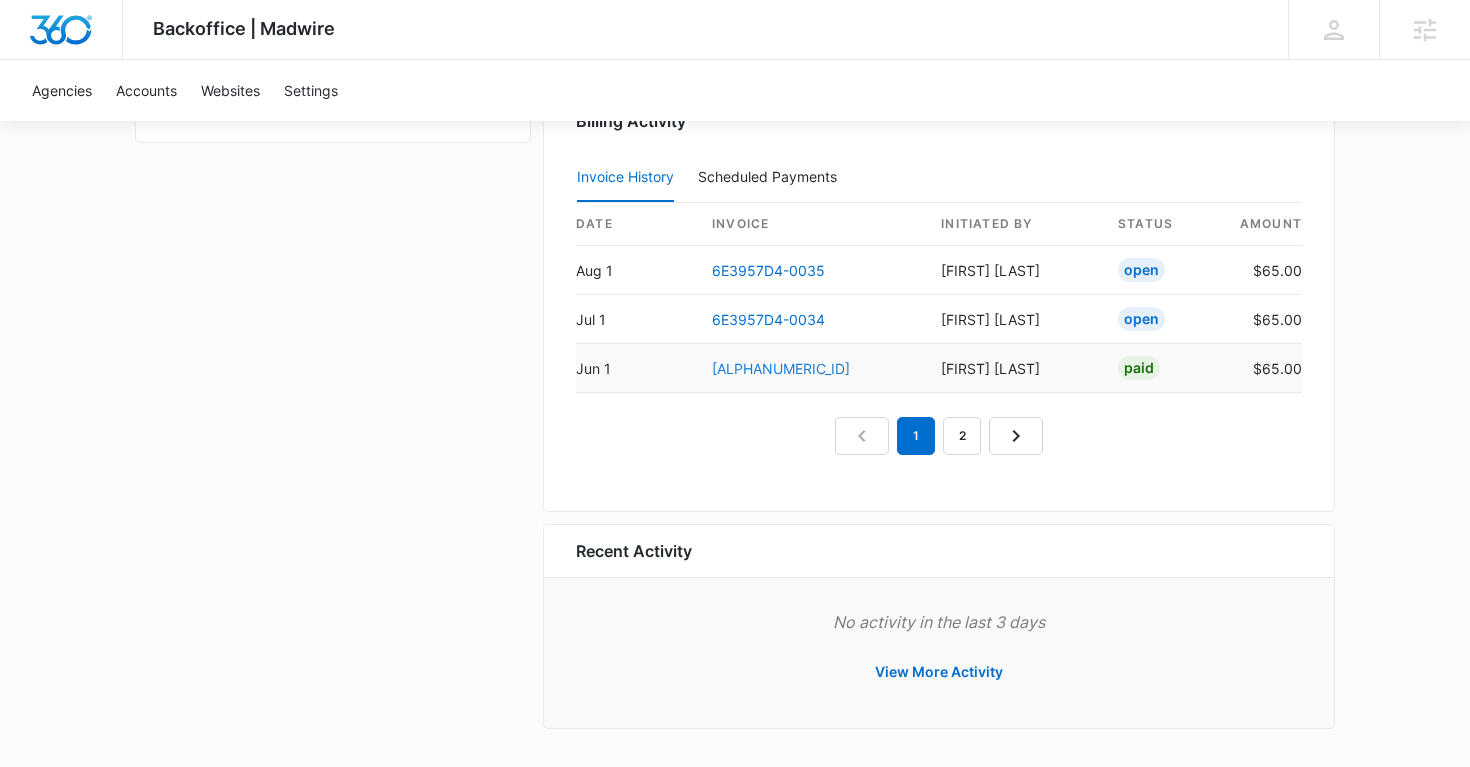 click on "6E3957D4-0033" at bounding box center (781, 368) 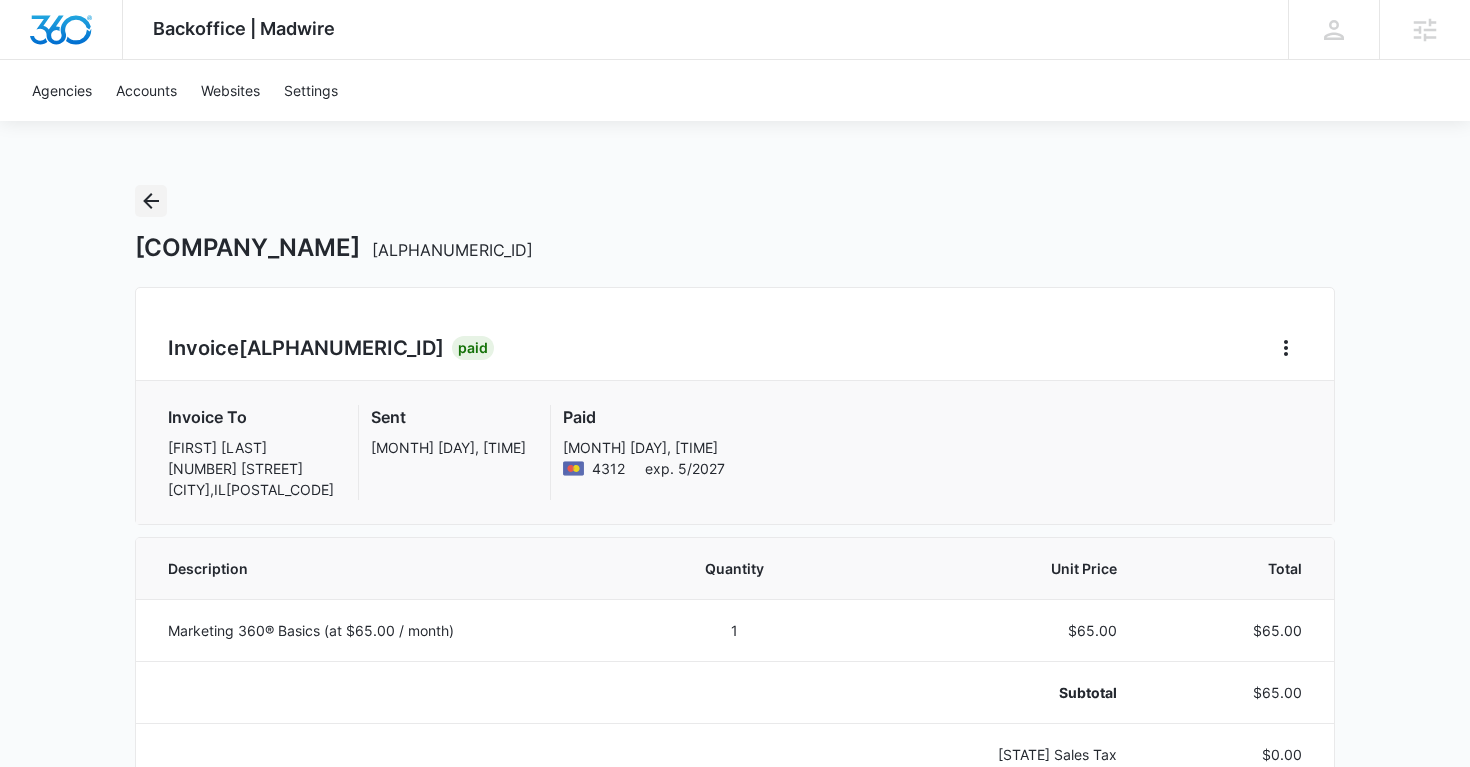 click 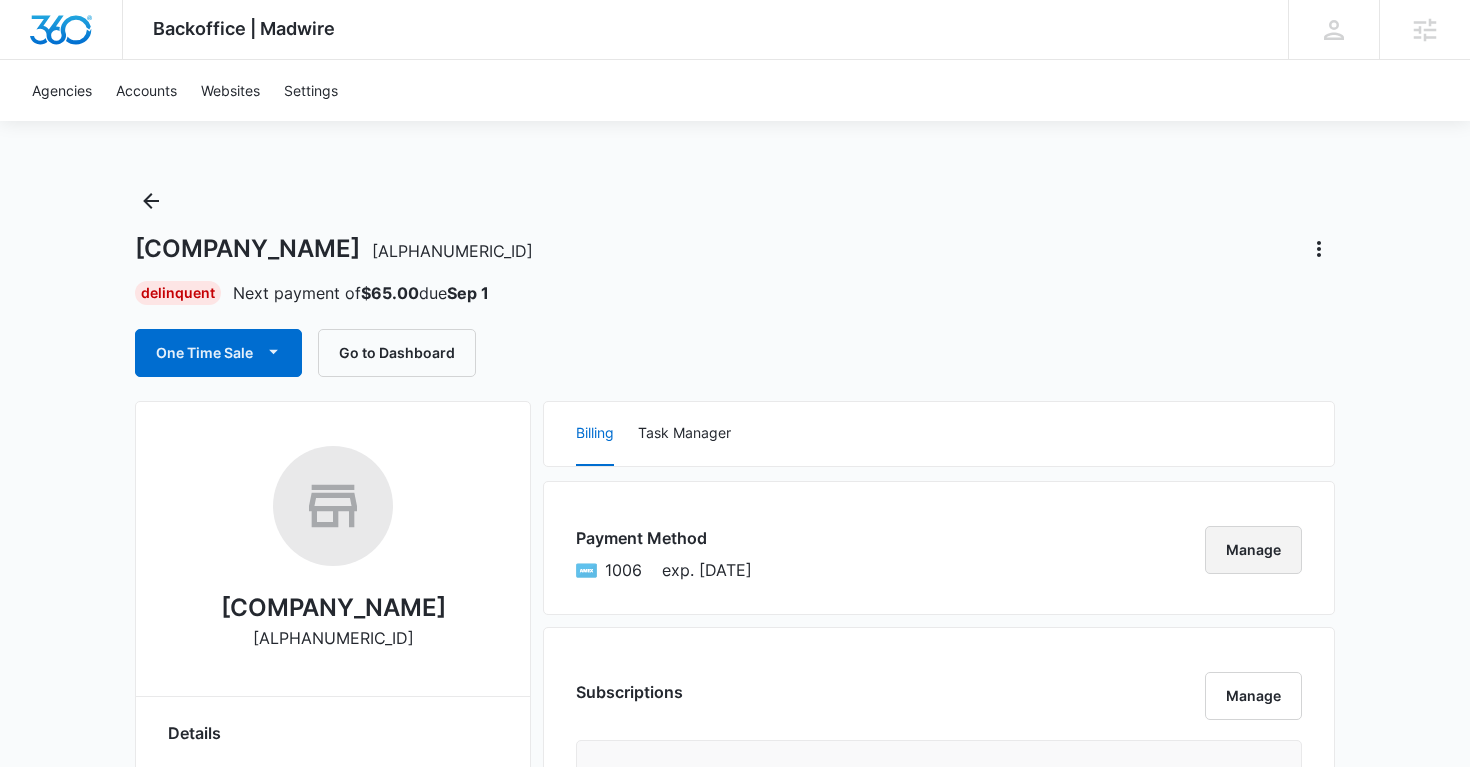 click on "Manage" at bounding box center [1253, 550] 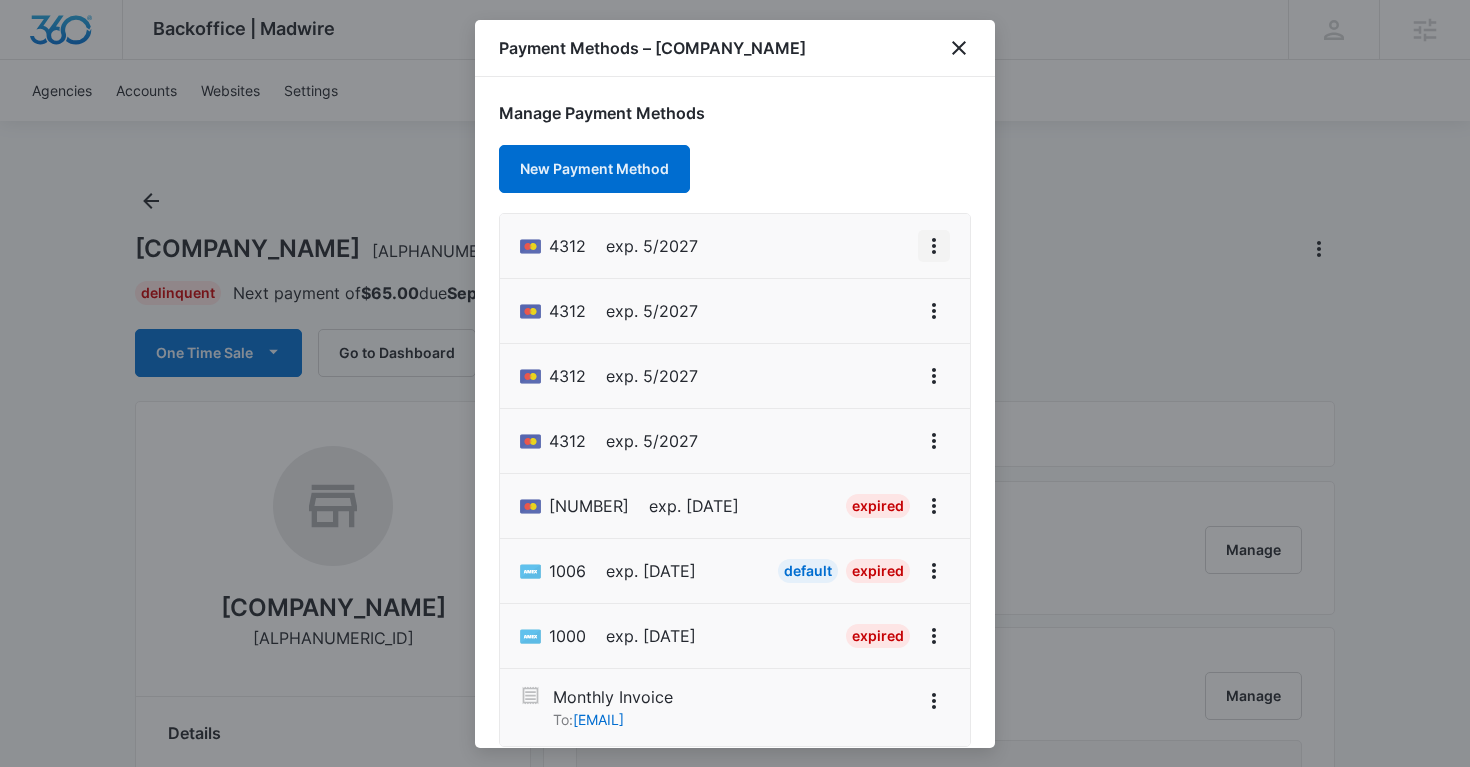 click 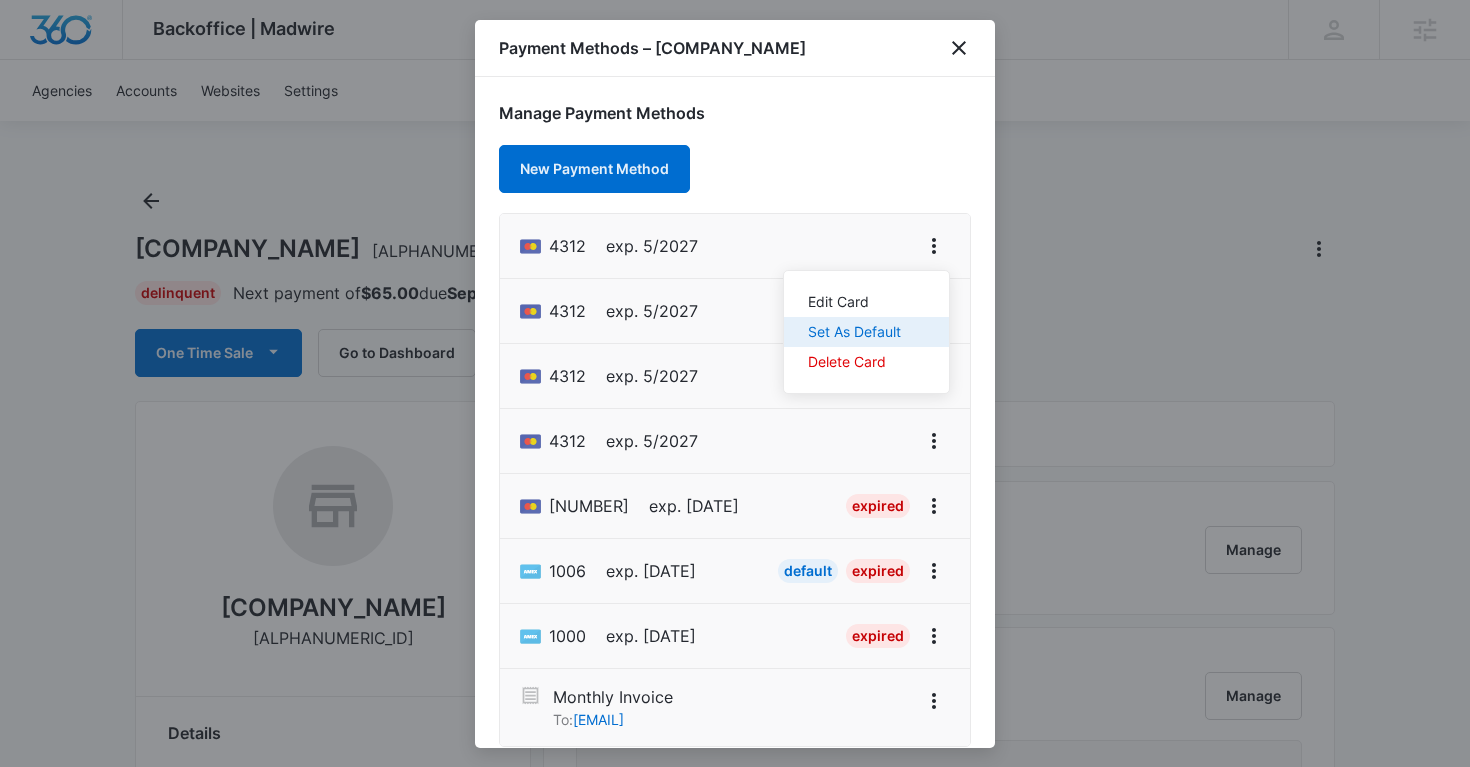 click on "Set As Default" at bounding box center [854, 332] 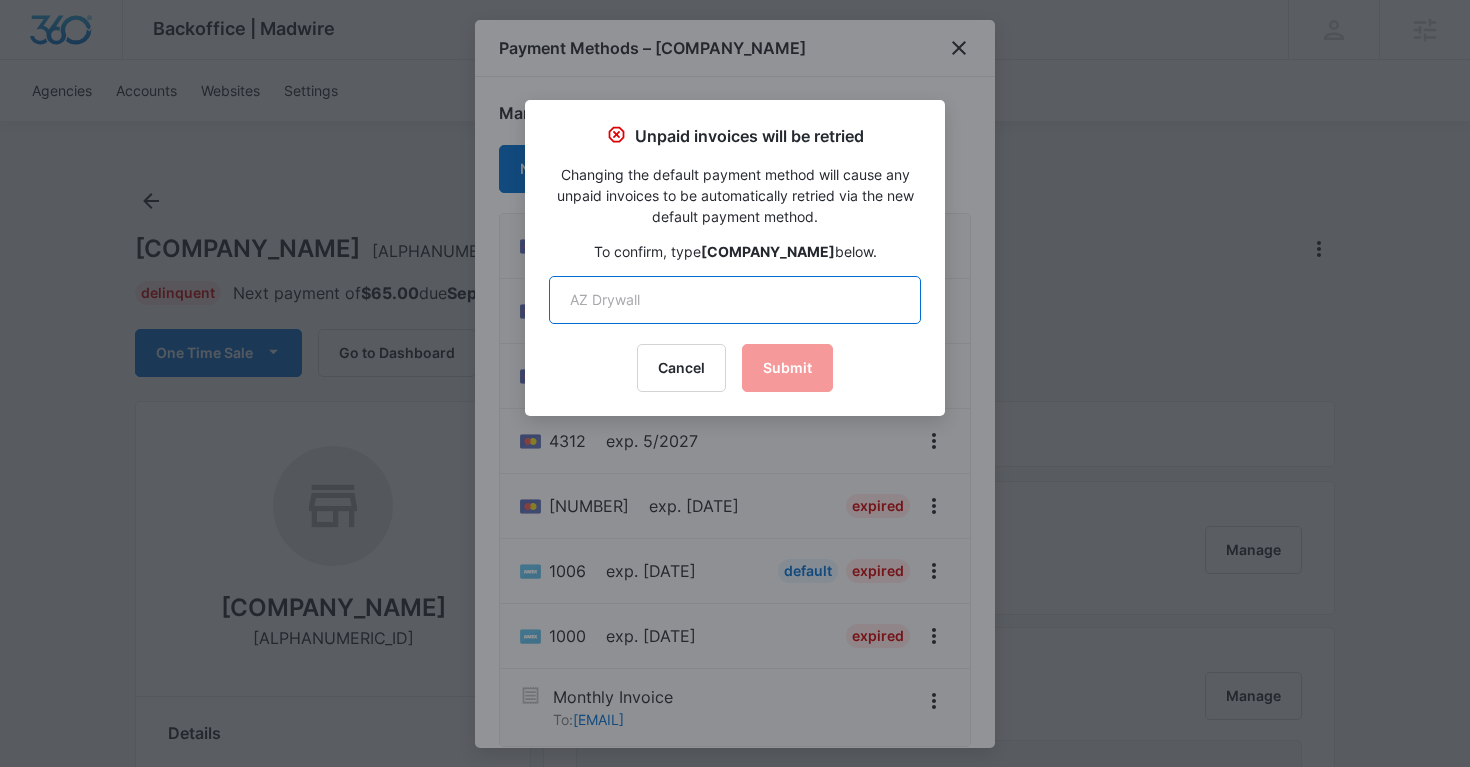 click at bounding box center (735, 300) 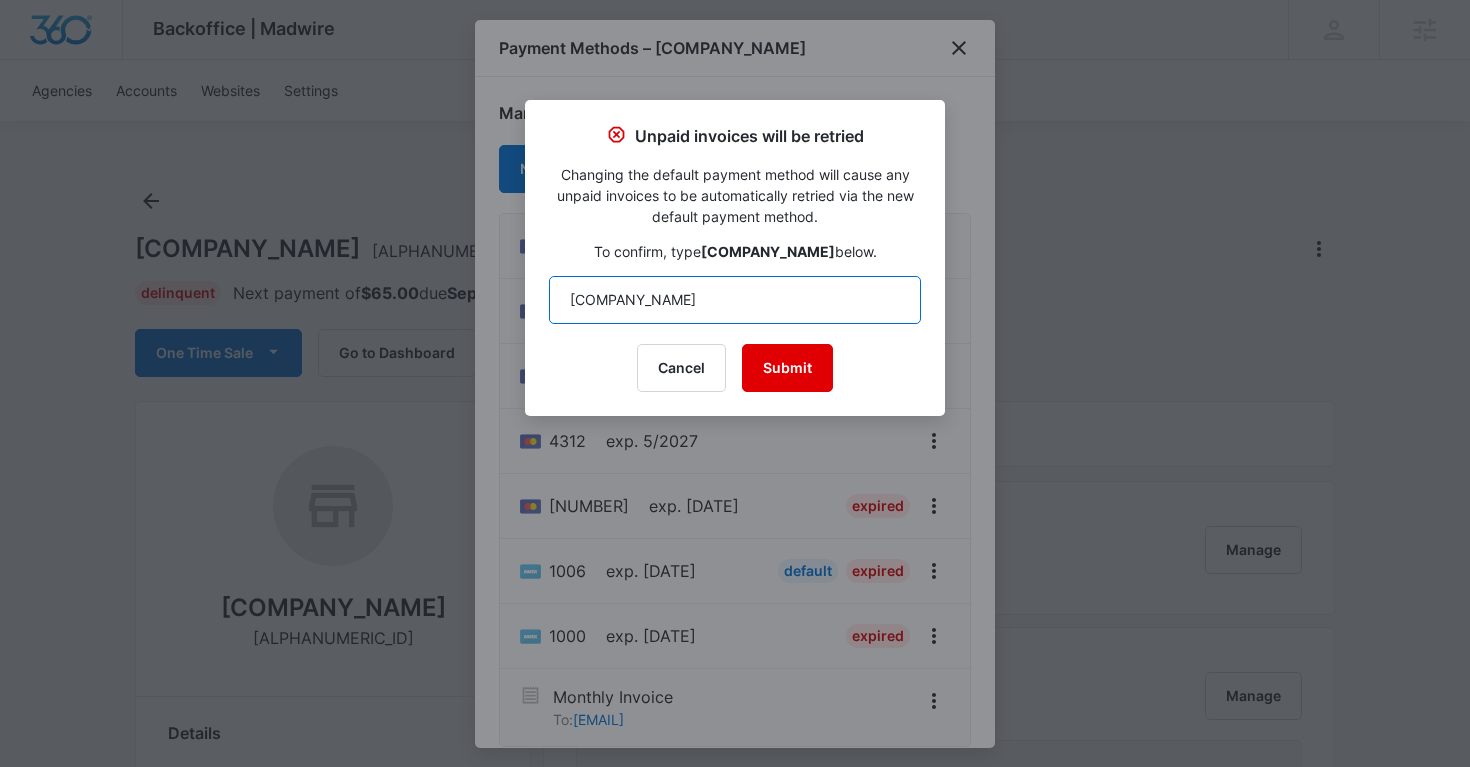 type on "AZ Drywall" 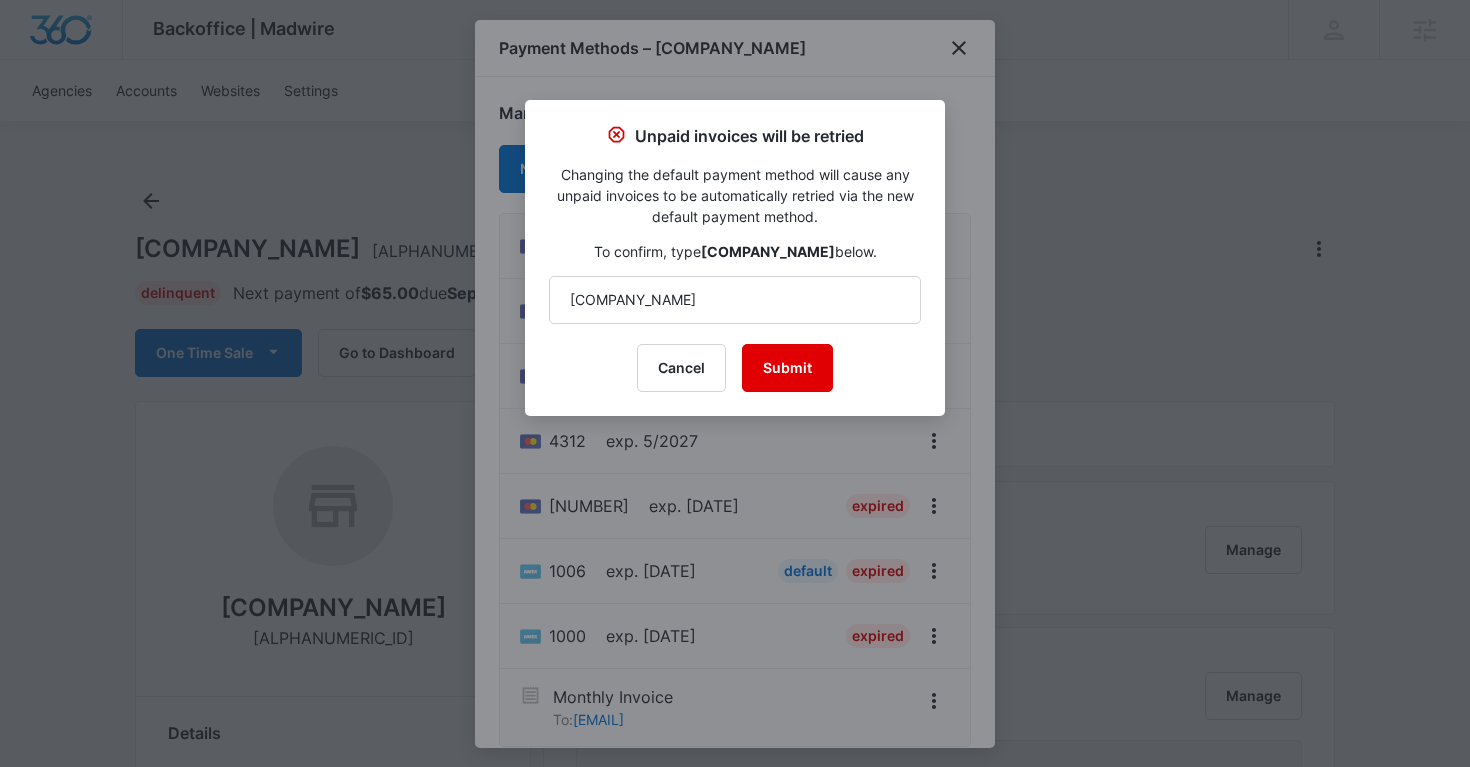 click on "Submit" at bounding box center [787, 368] 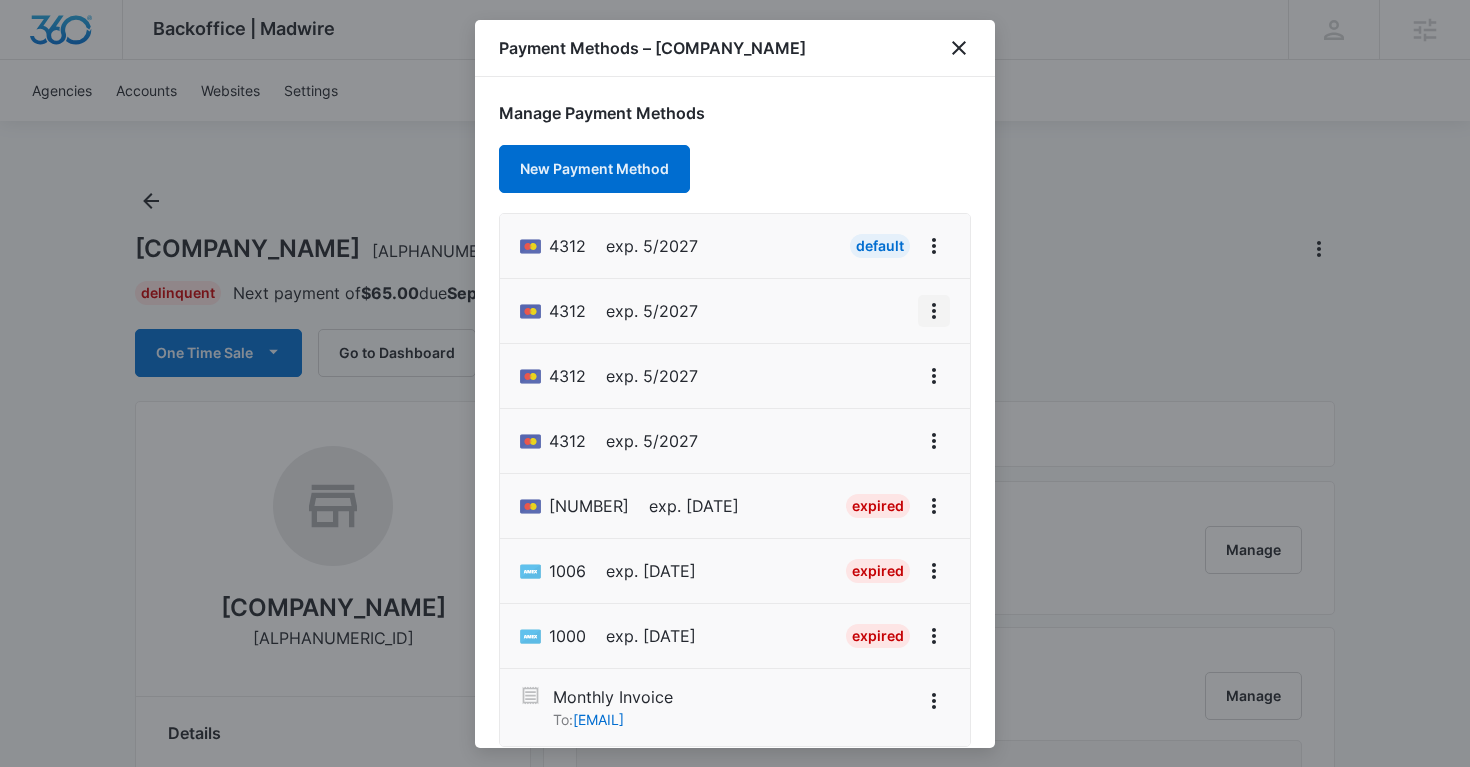 click 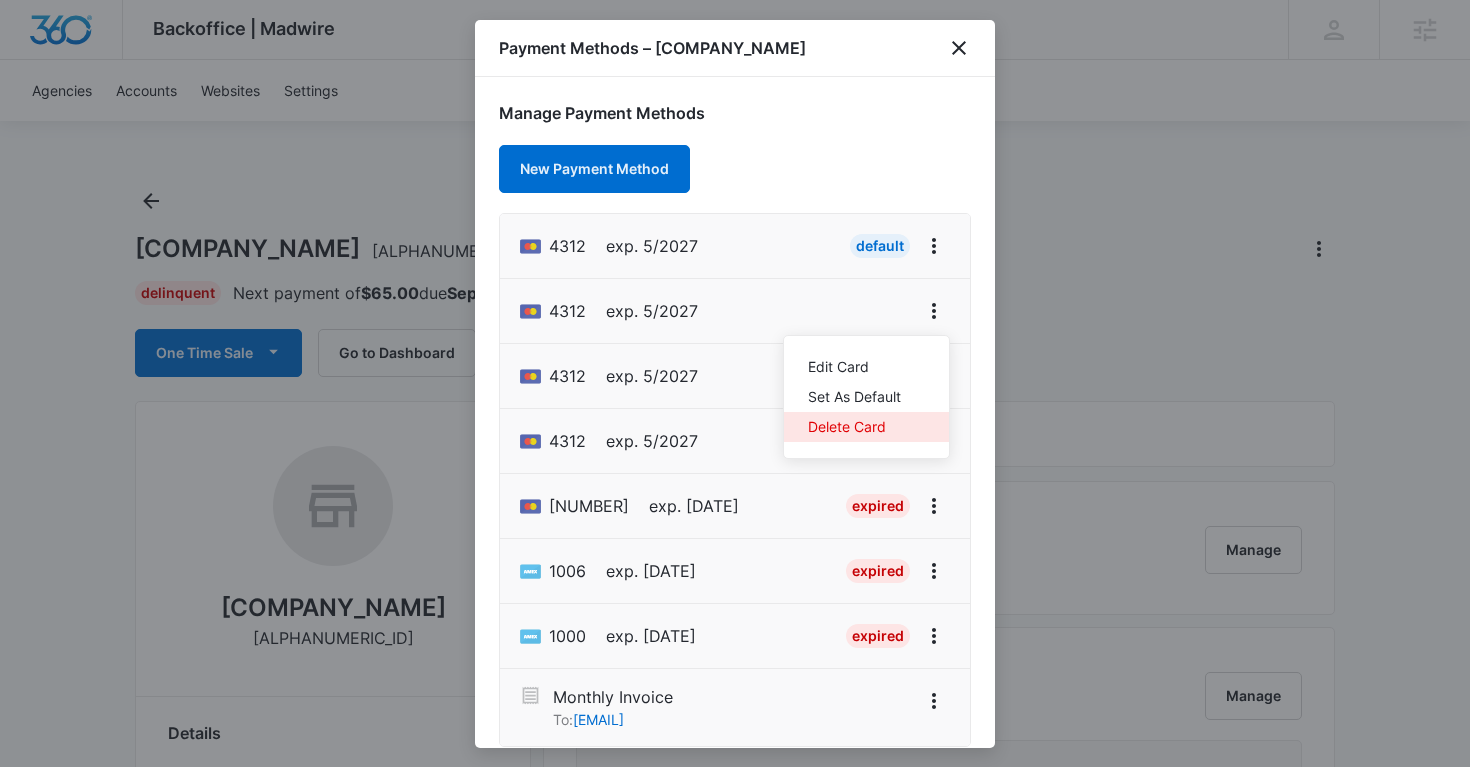 click on "Delete Card" at bounding box center (866, 427) 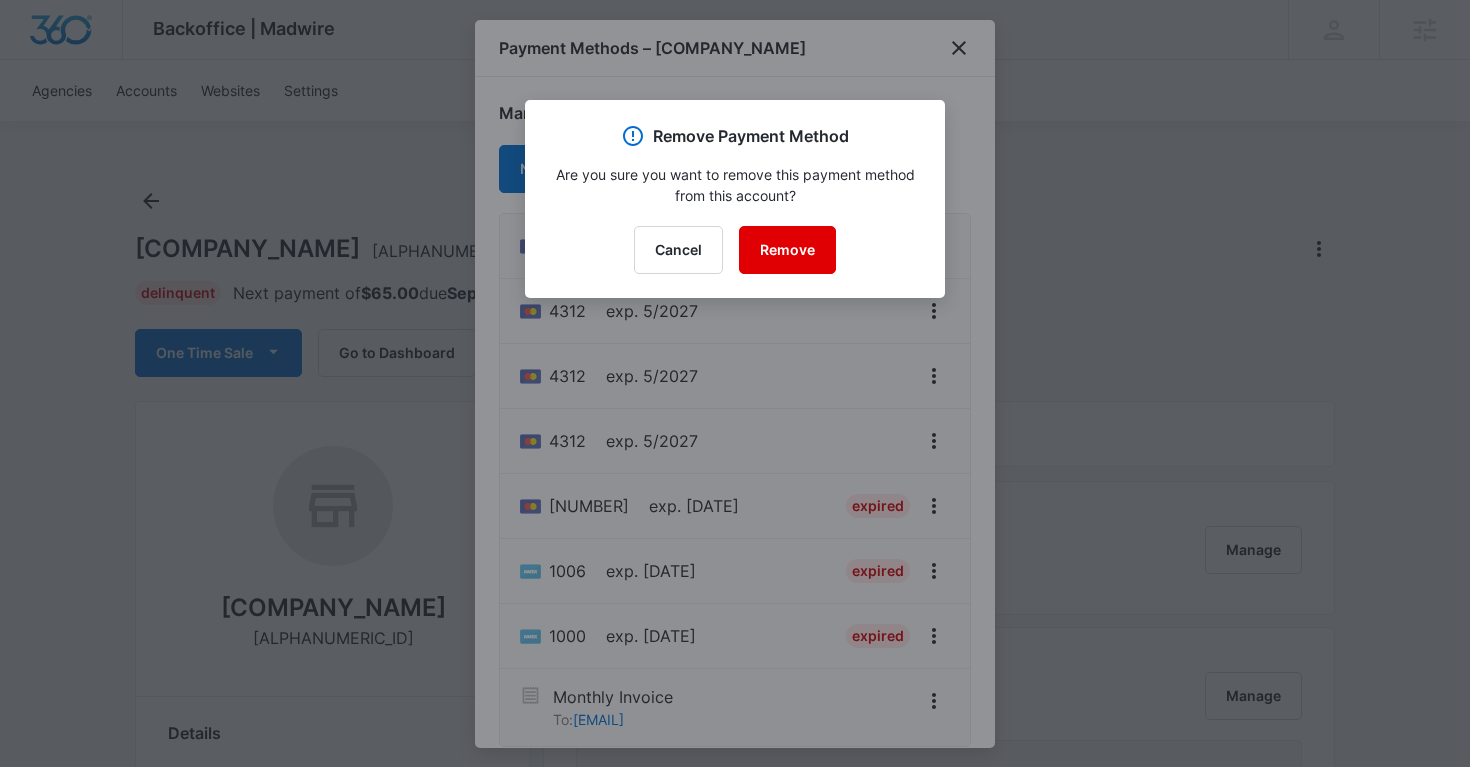 click on "Remove" at bounding box center (787, 250) 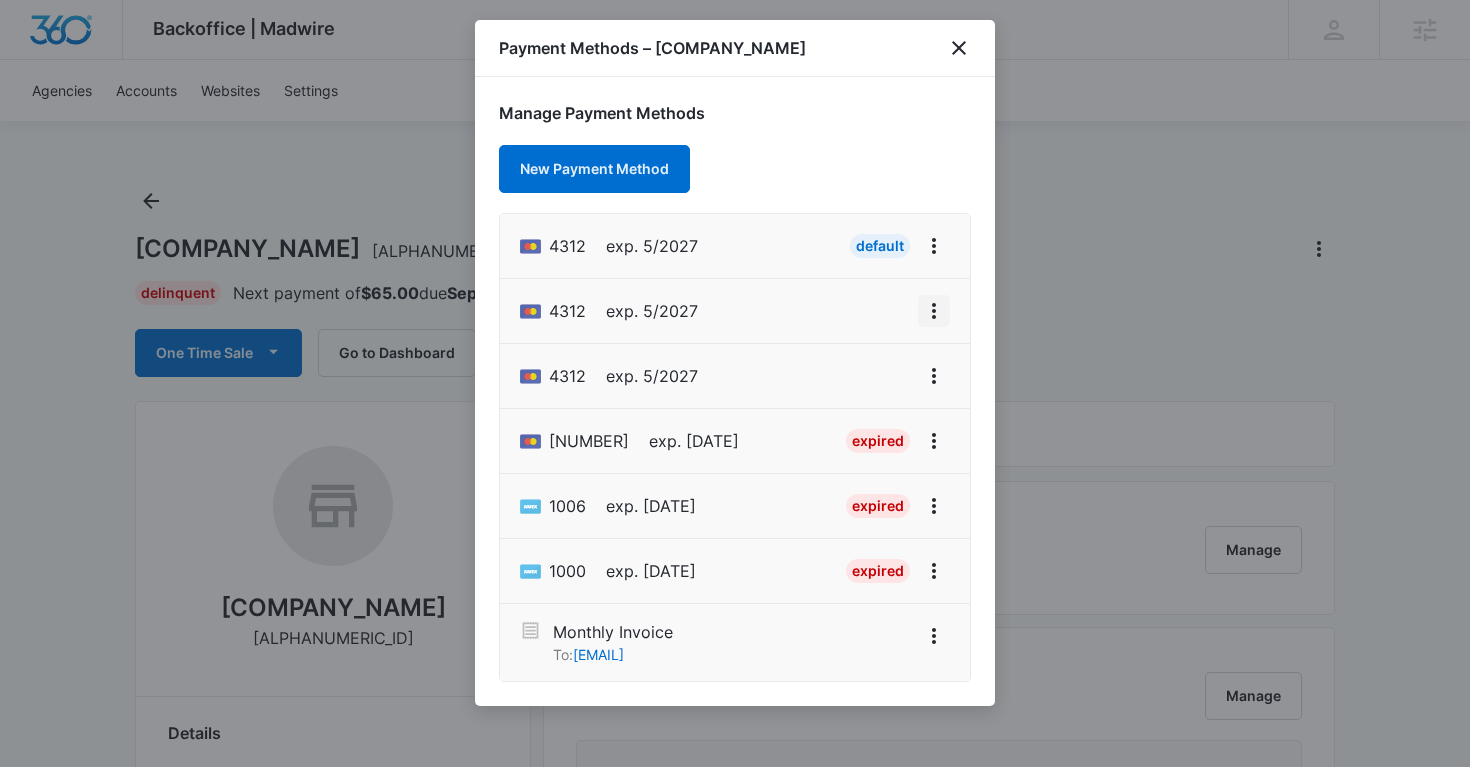 click 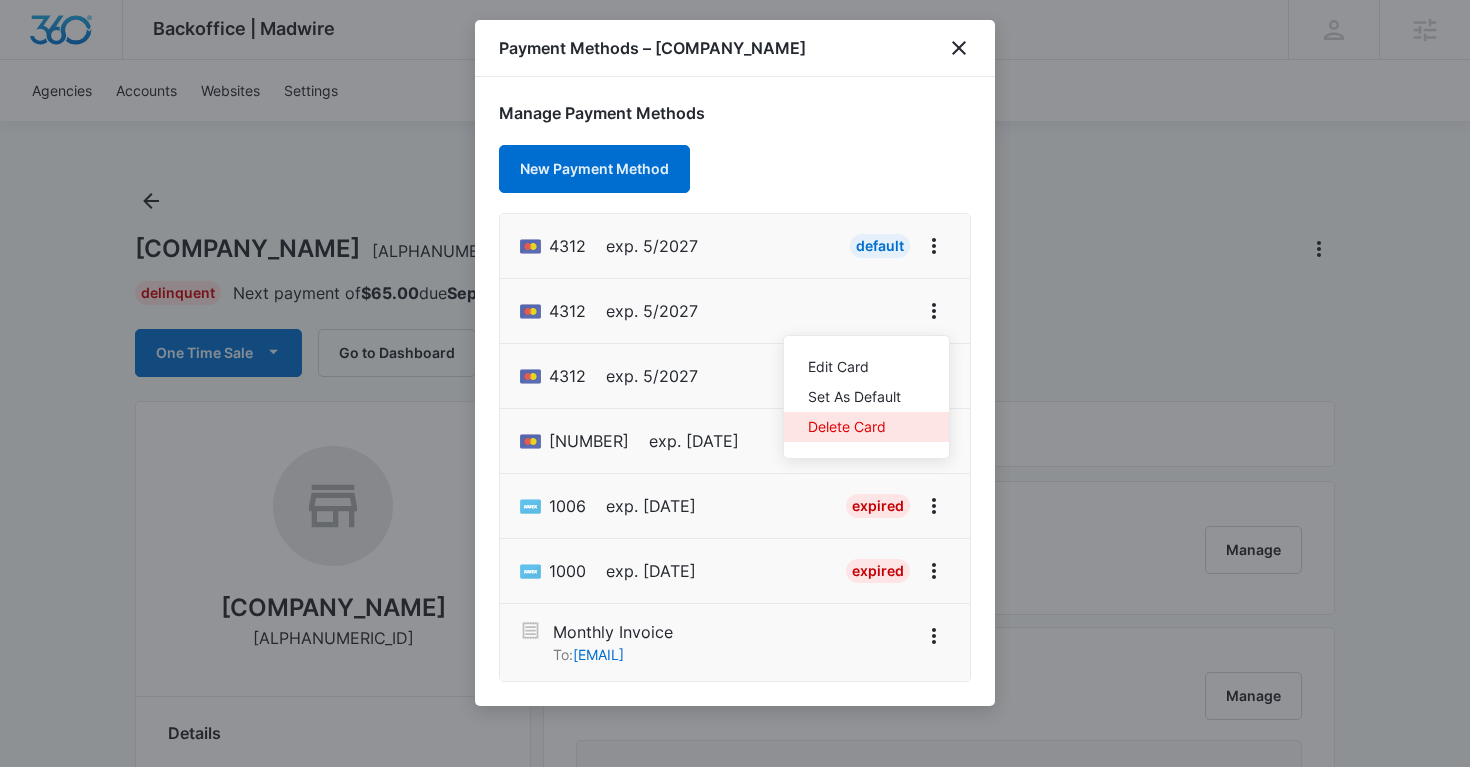 click on "Delete Card" at bounding box center (854, 427) 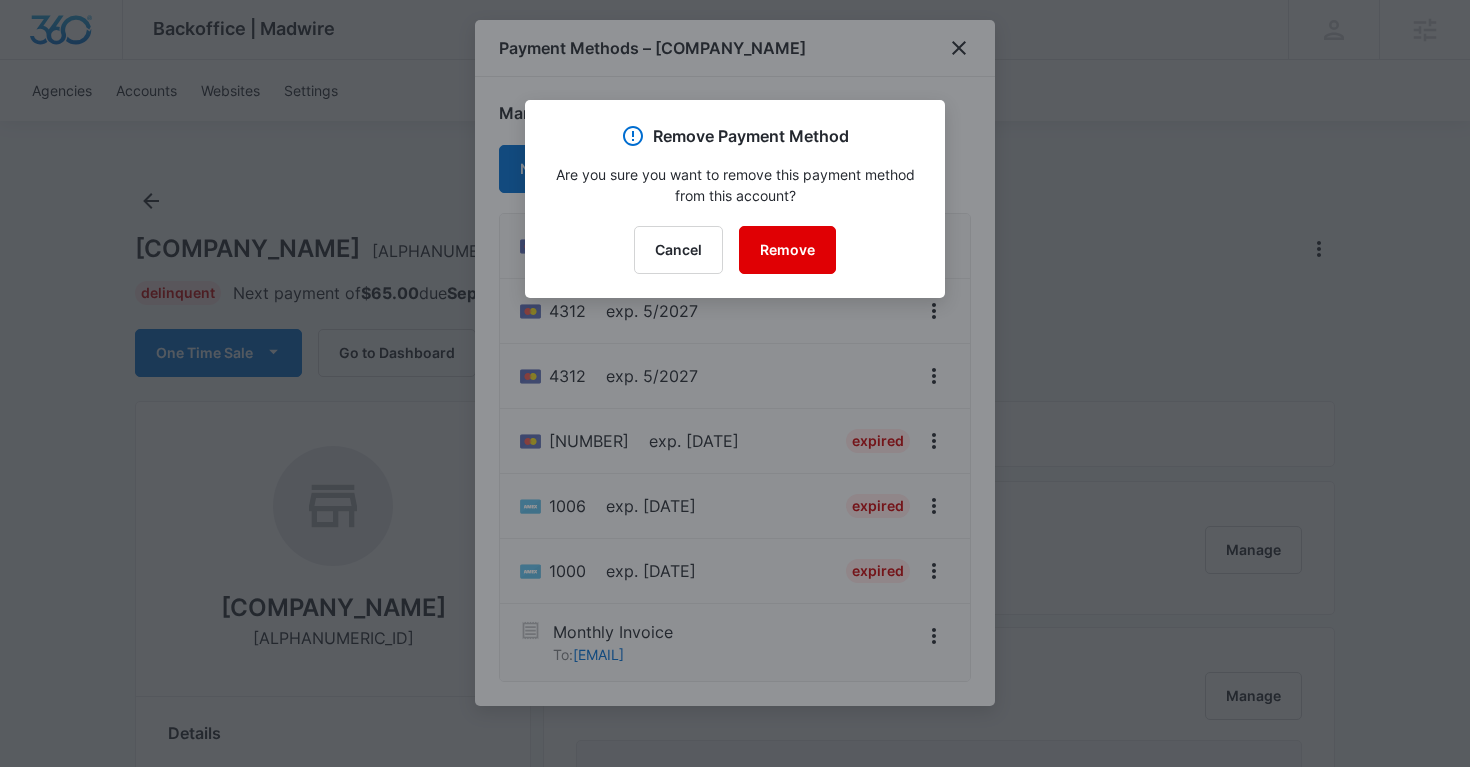 click on "Remove" at bounding box center [787, 250] 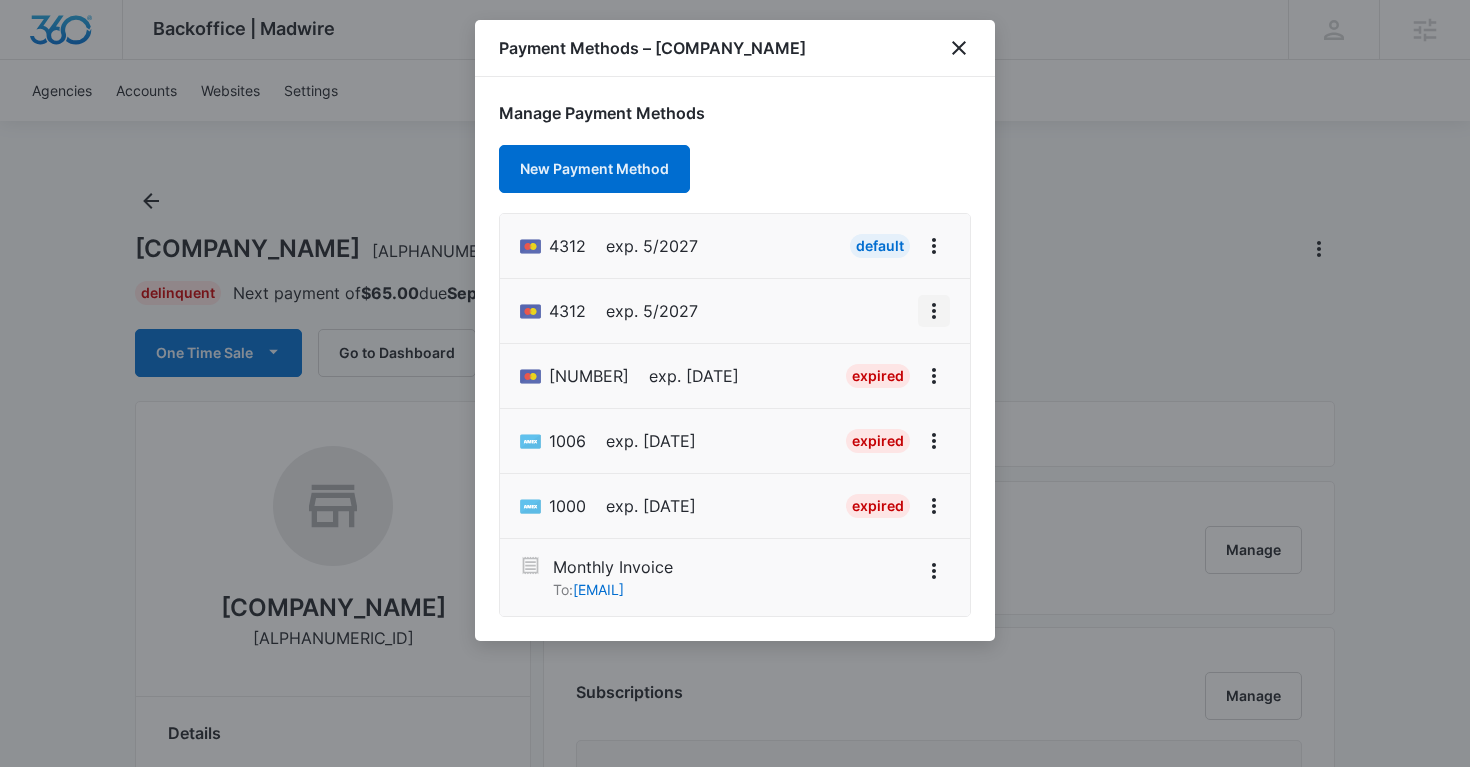 click 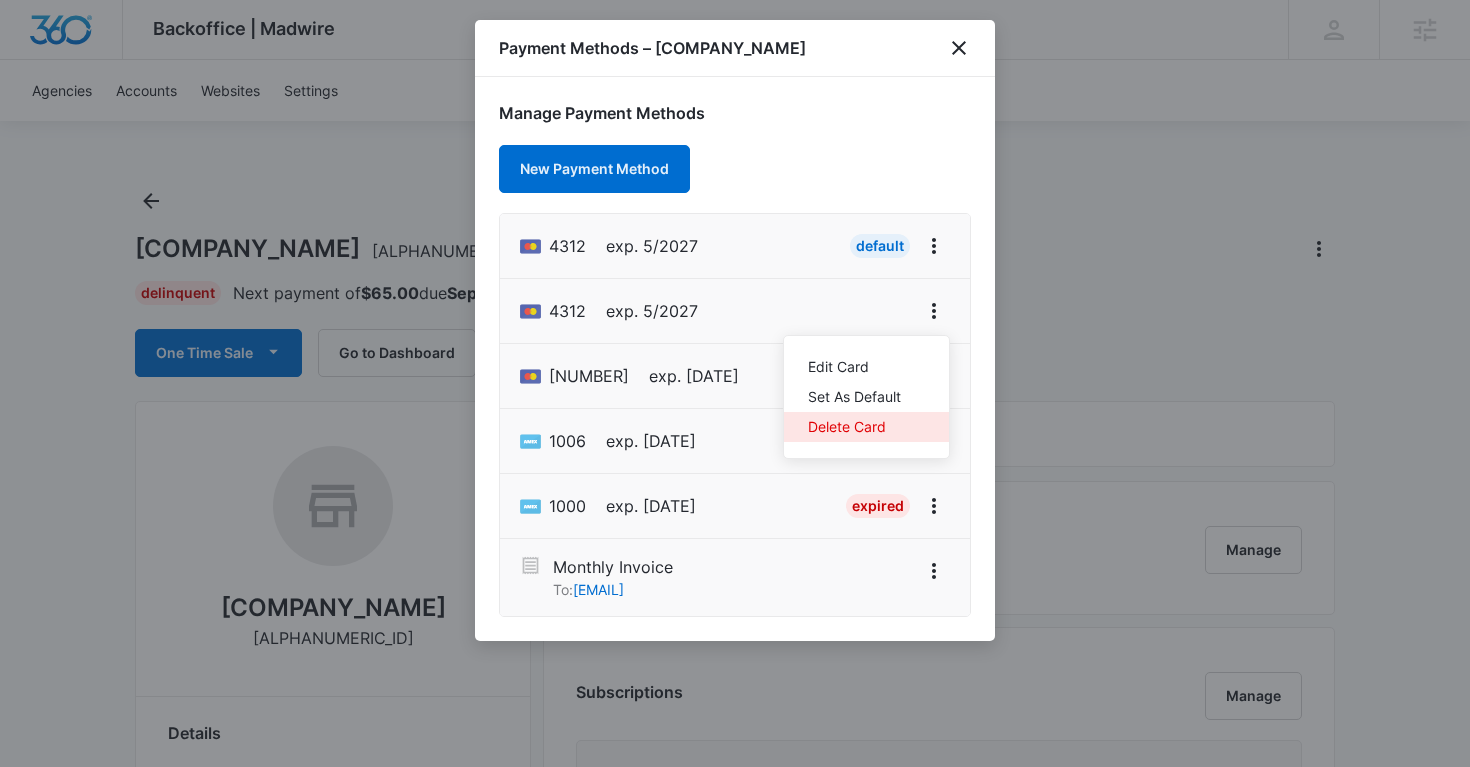 click on "Delete Card" at bounding box center [854, 427] 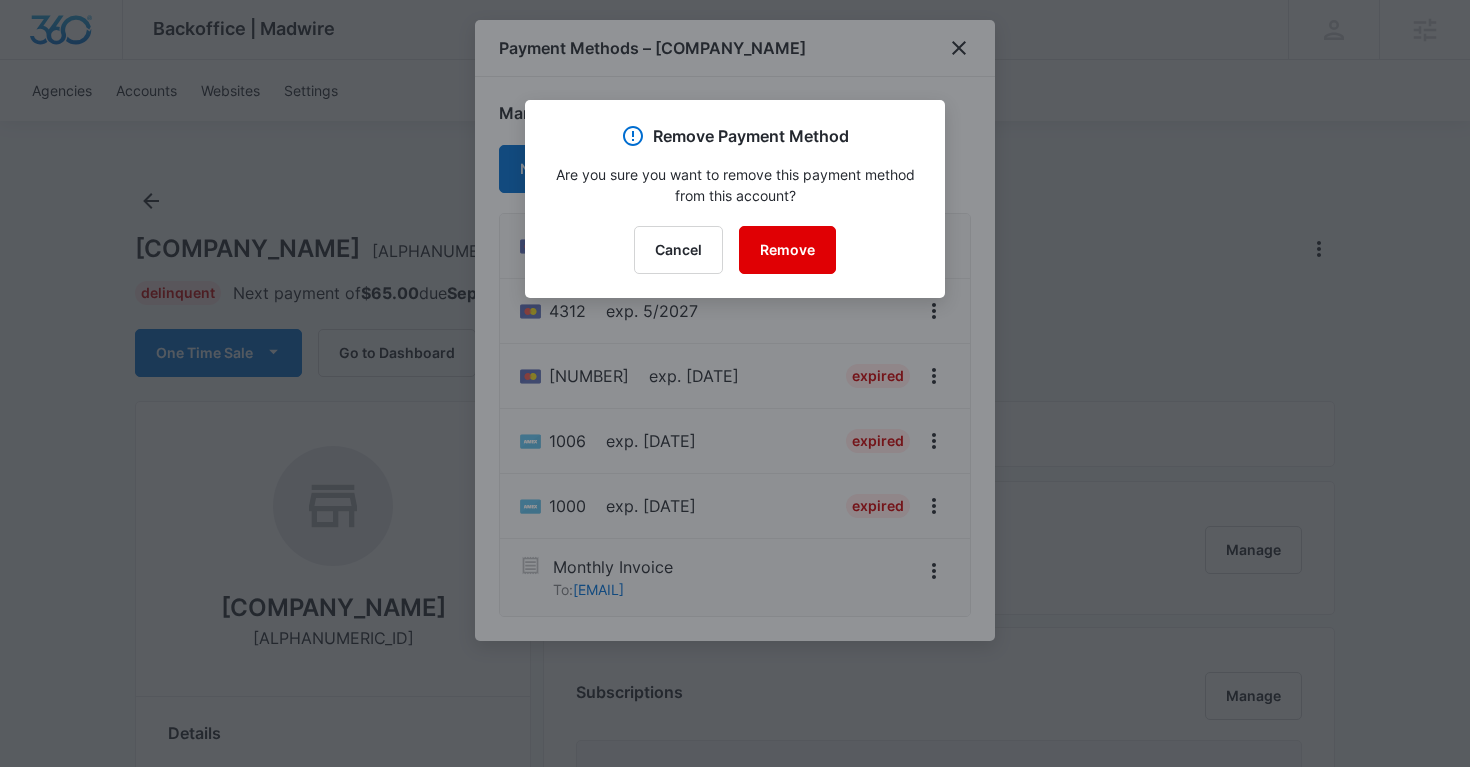 click on "Remove" at bounding box center (787, 250) 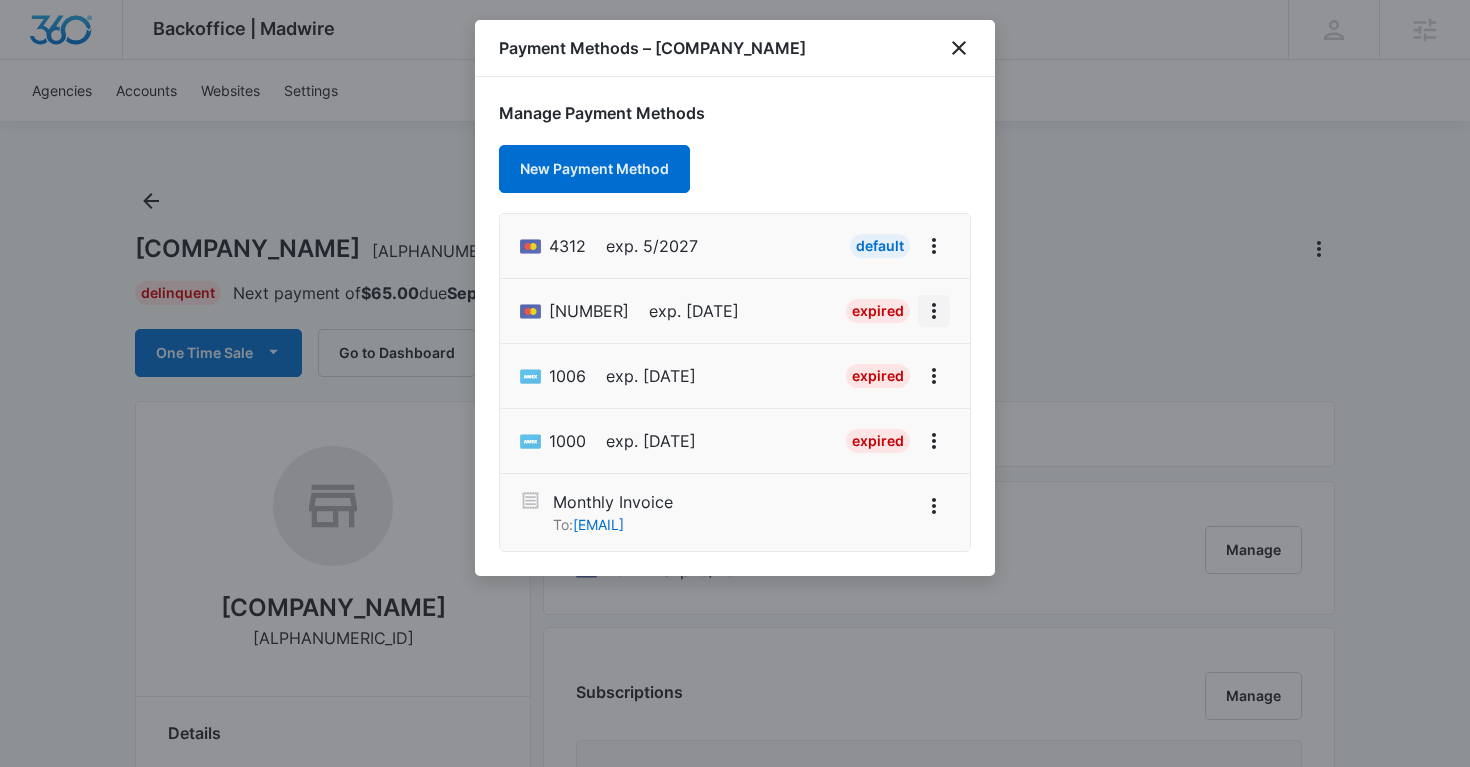 click 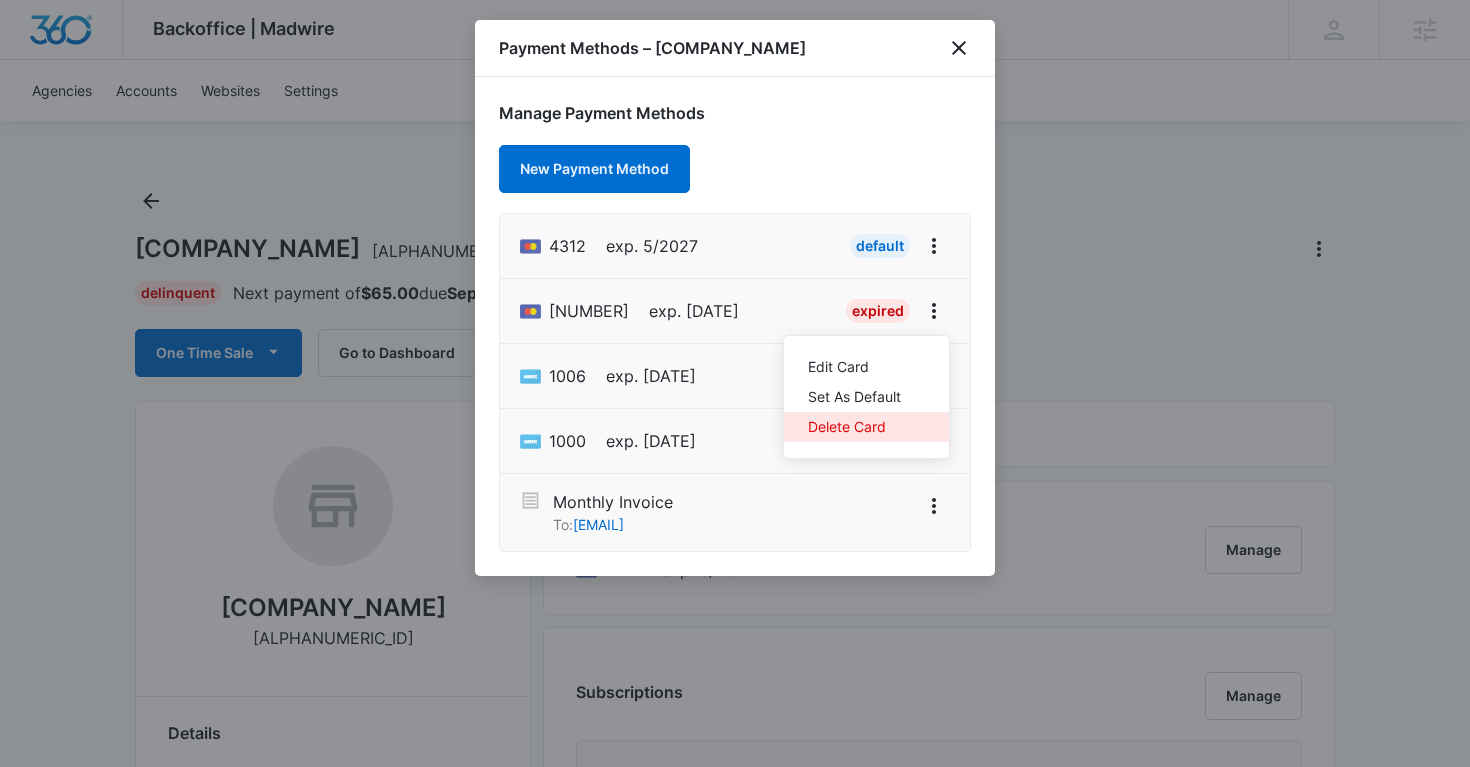 click on "Delete Card" at bounding box center [854, 427] 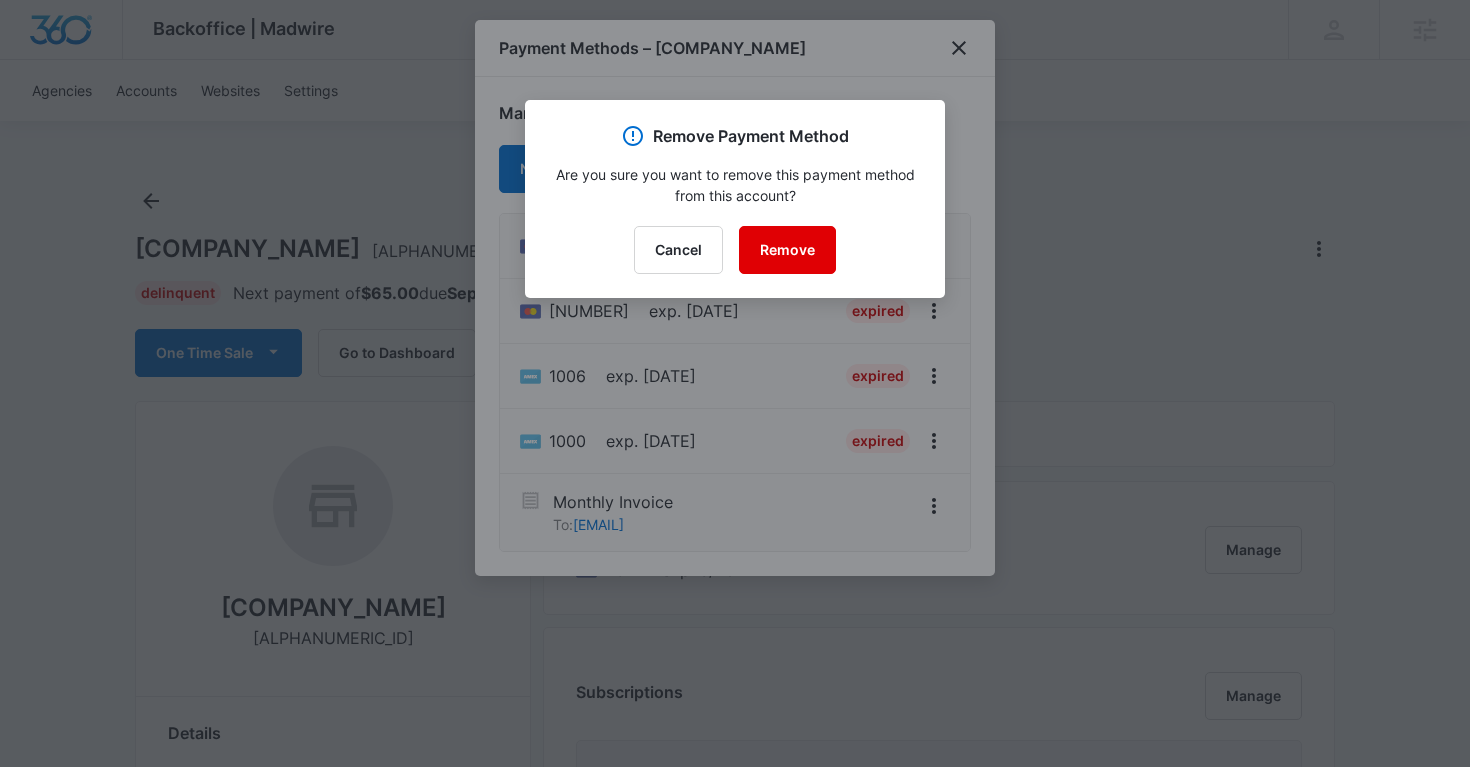 click on "Remove" at bounding box center [787, 250] 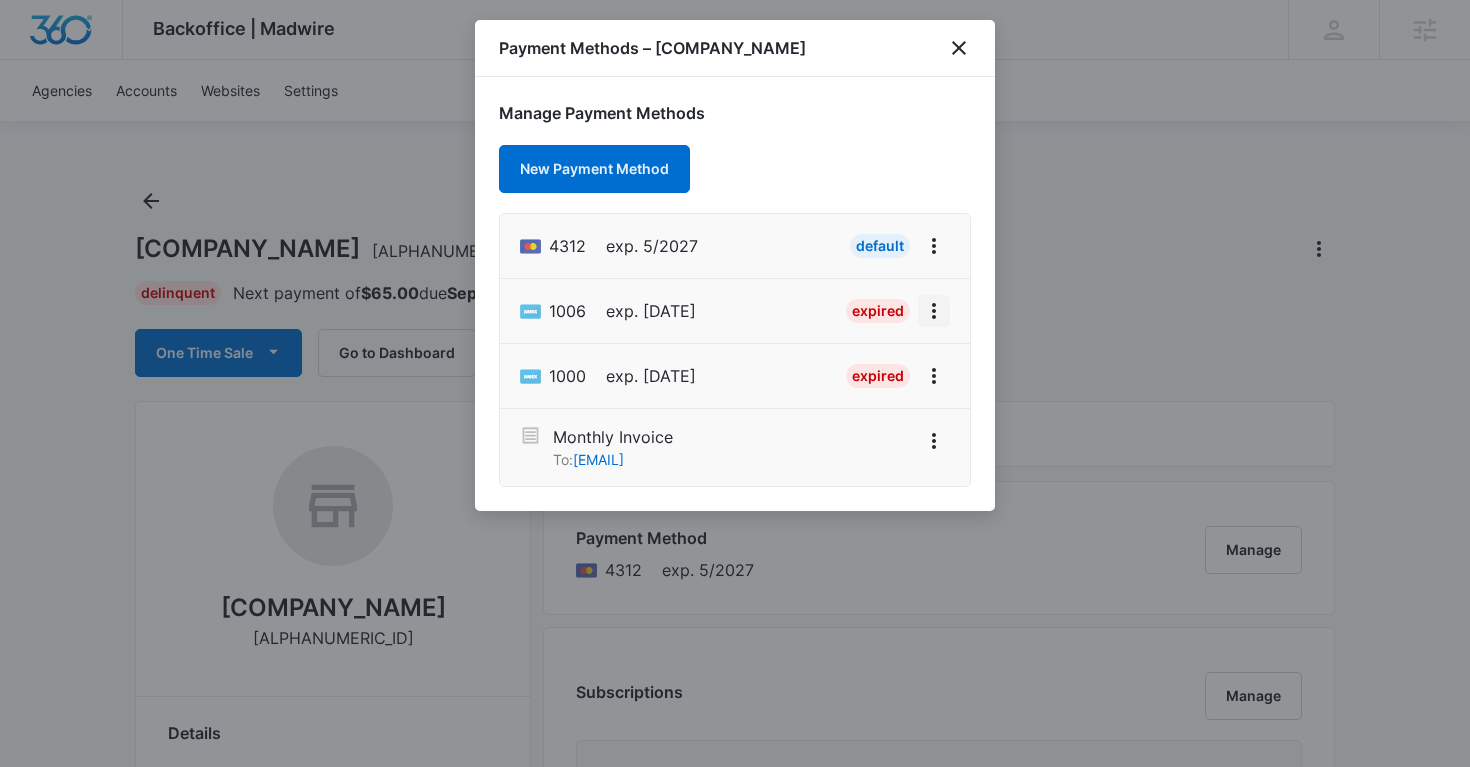 click 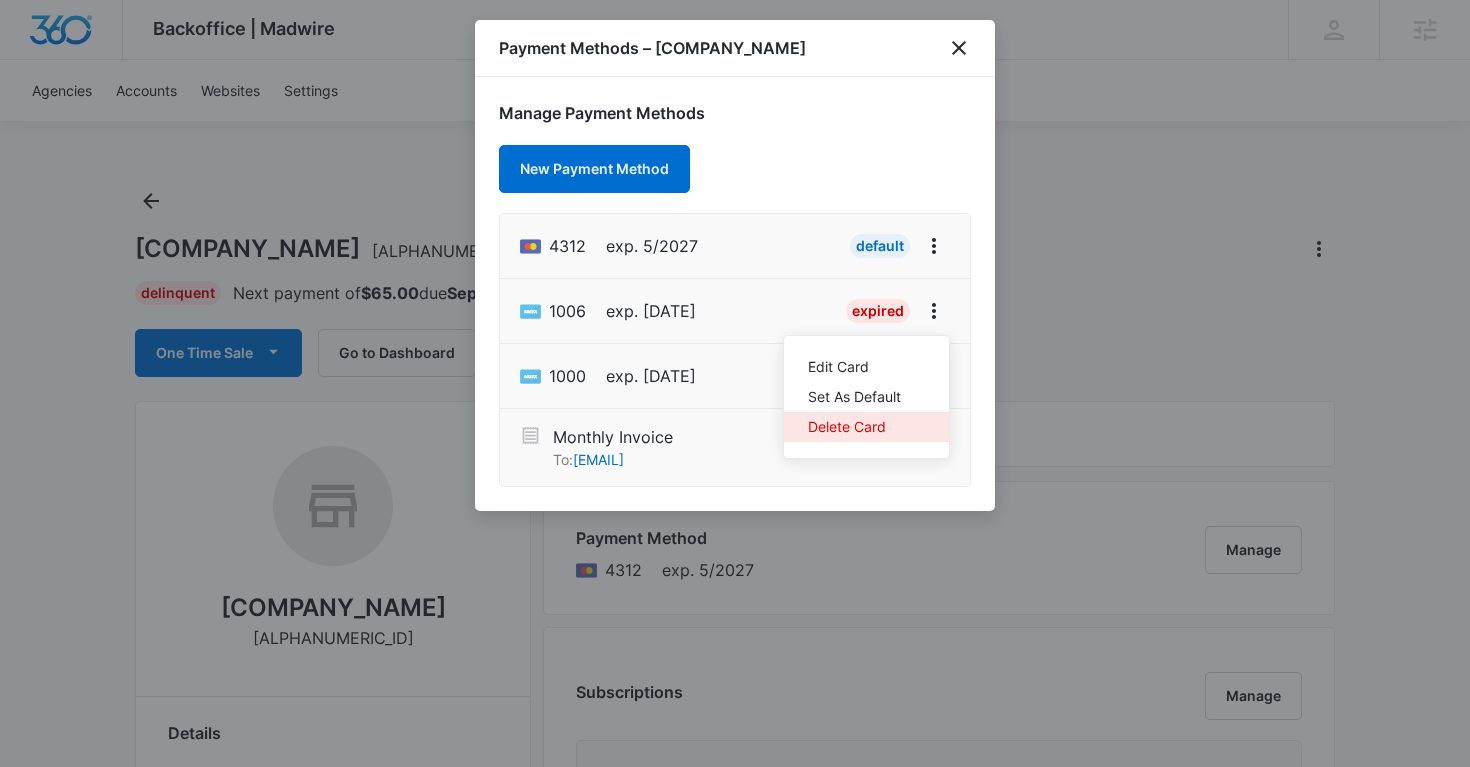 click on "Delete Card" at bounding box center (854, 427) 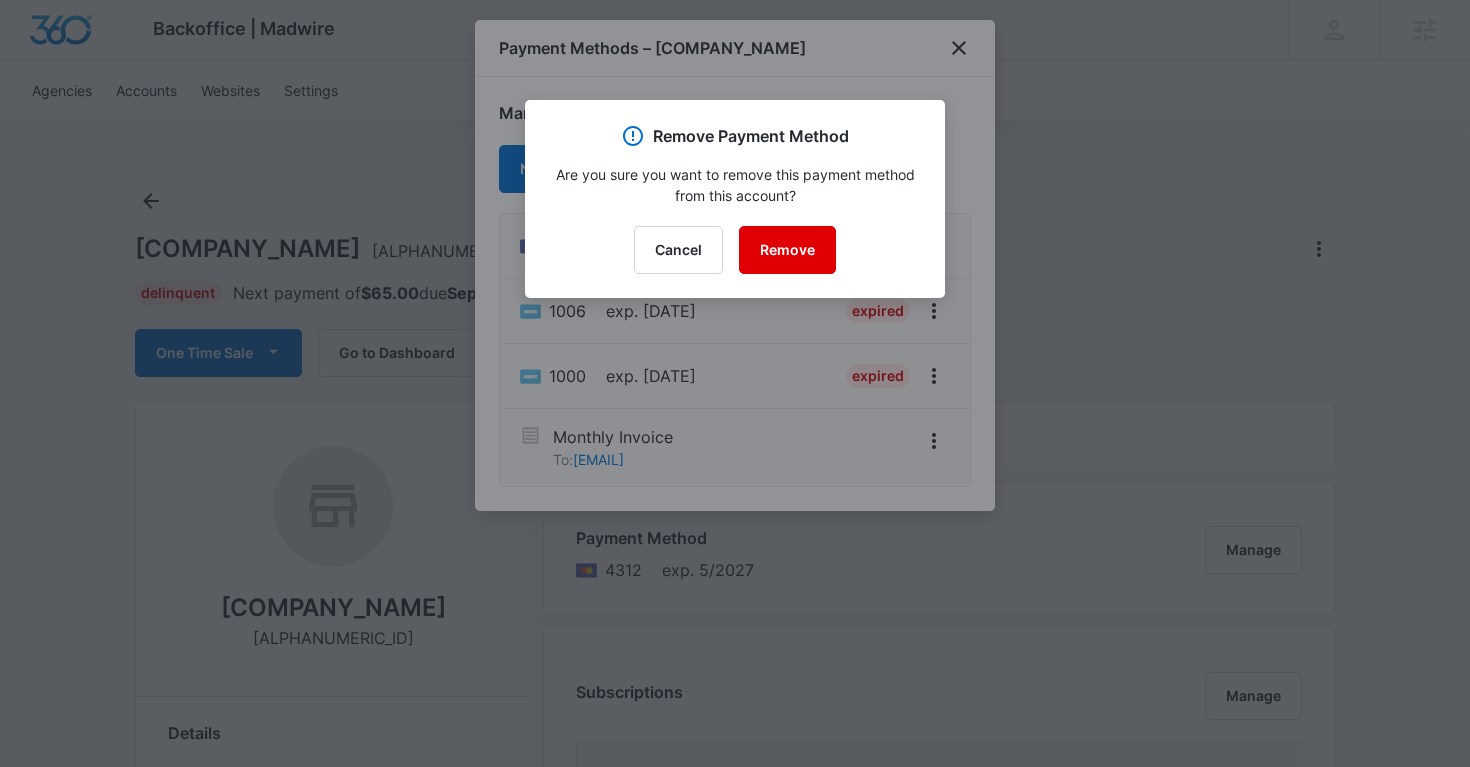 click on "Remove" at bounding box center [787, 250] 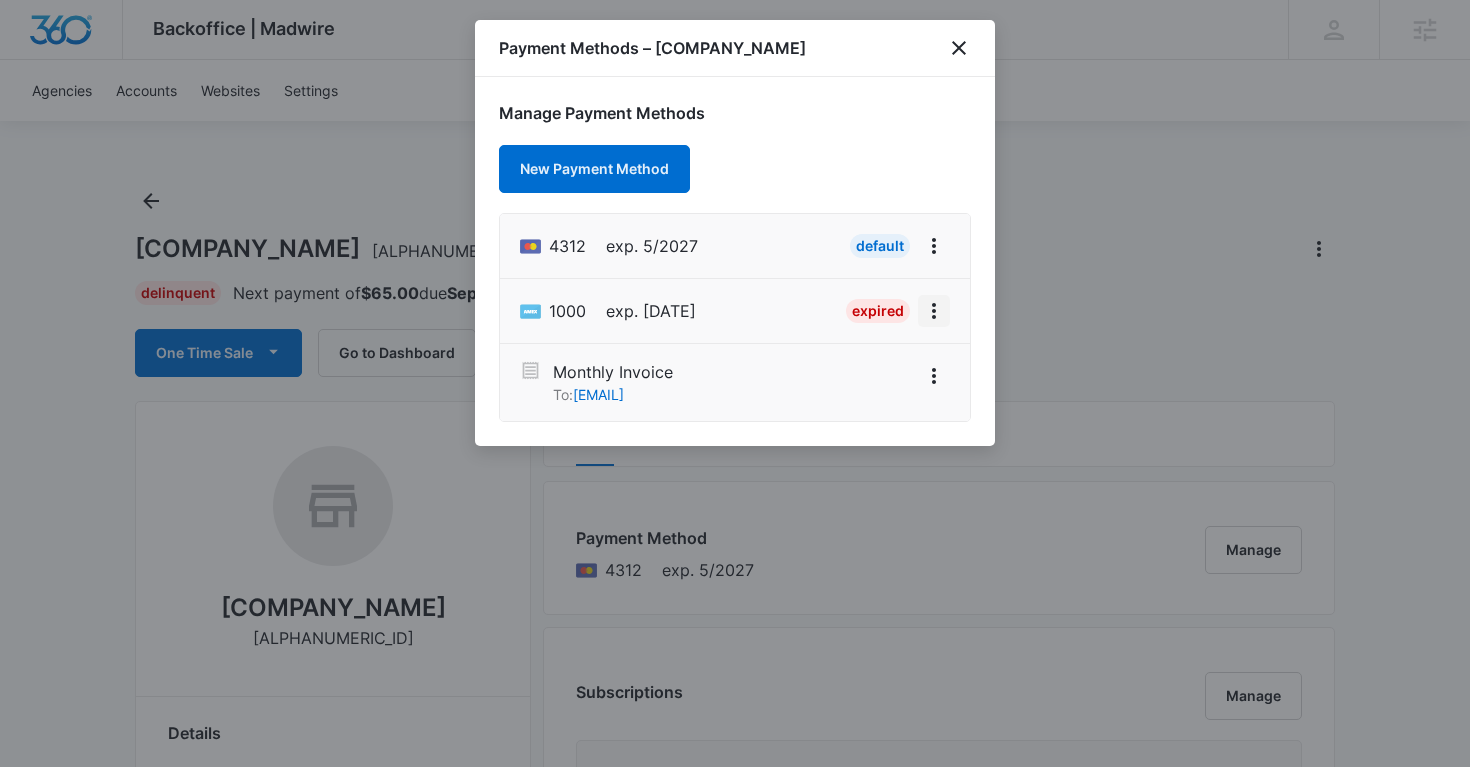 click 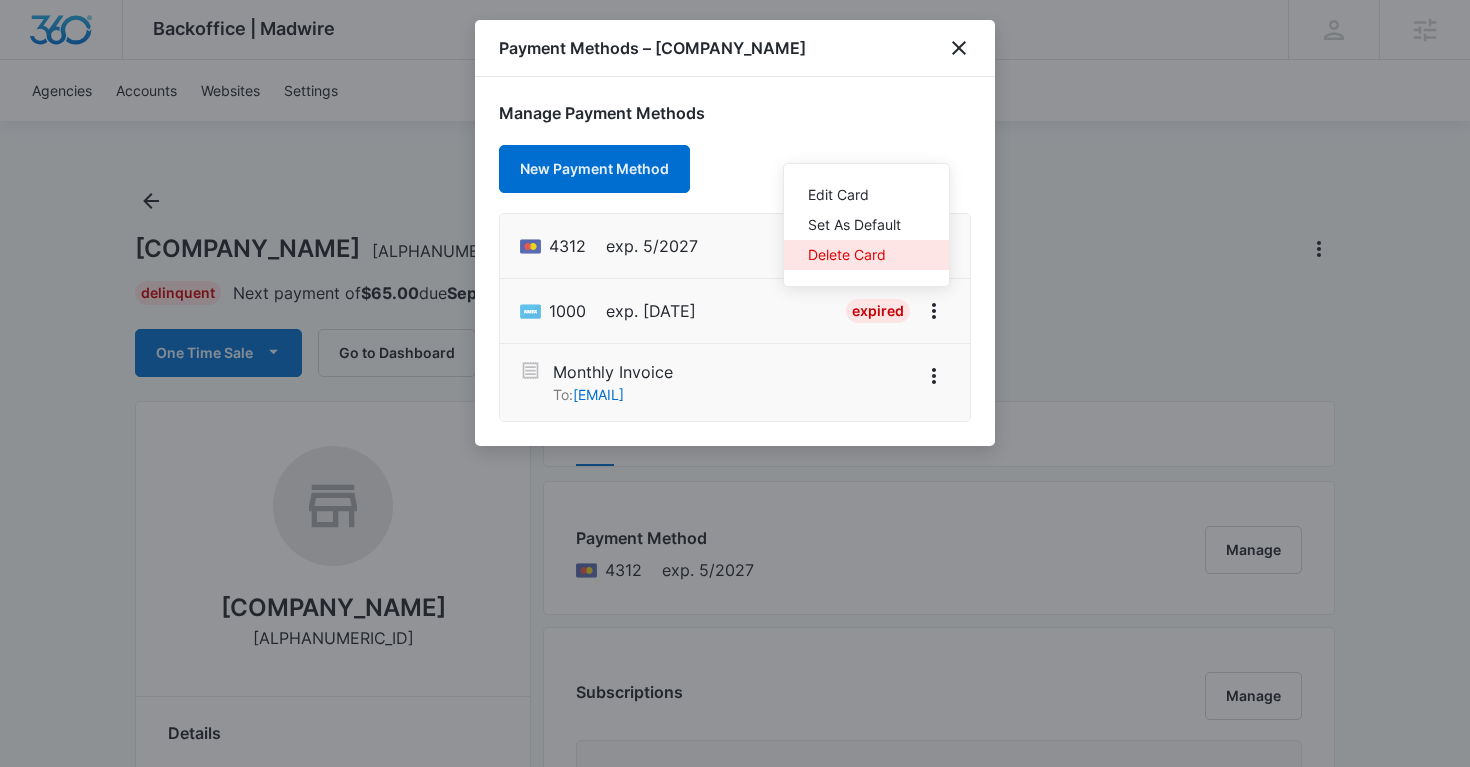 click on "Delete Card" at bounding box center [866, 255] 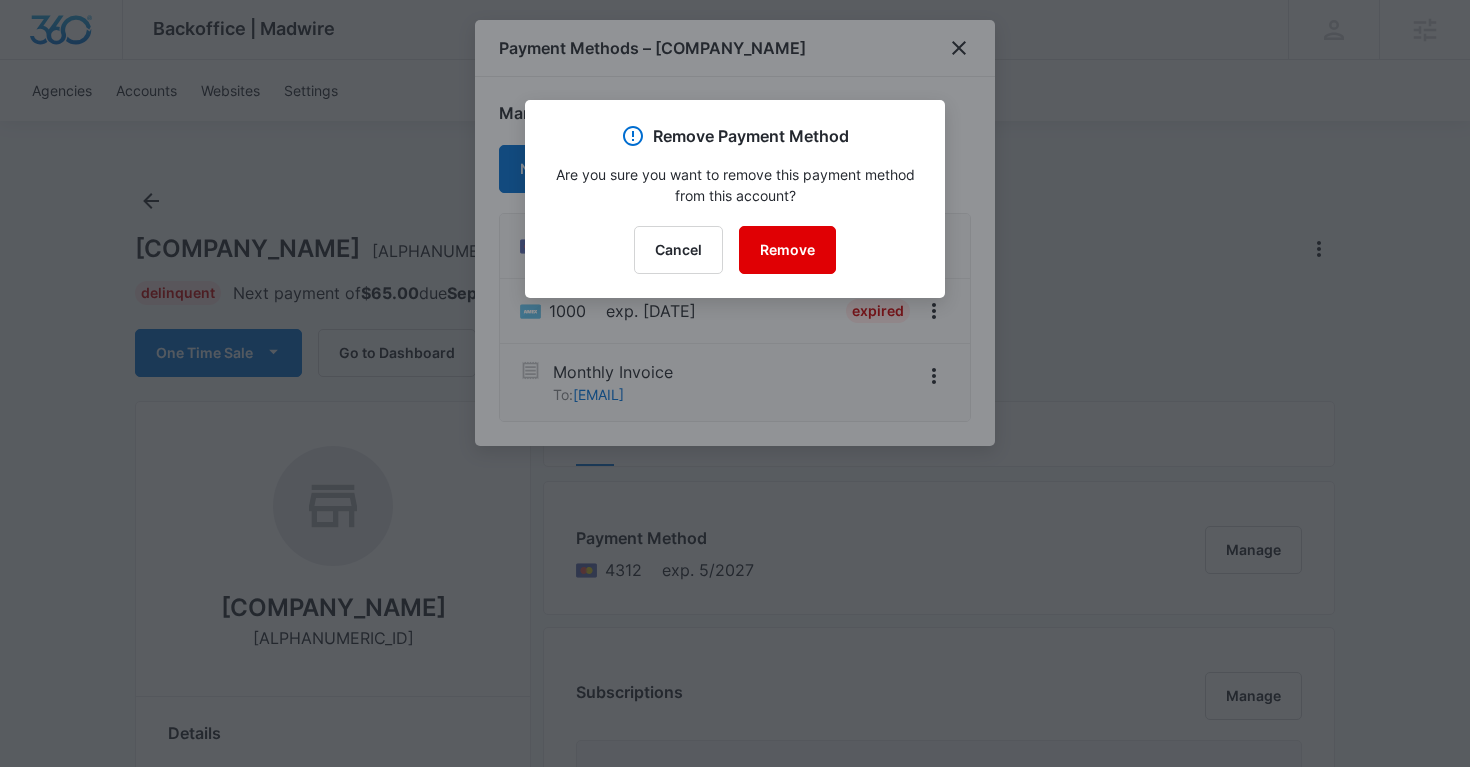 click on "Remove" at bounding box center (787, 250) 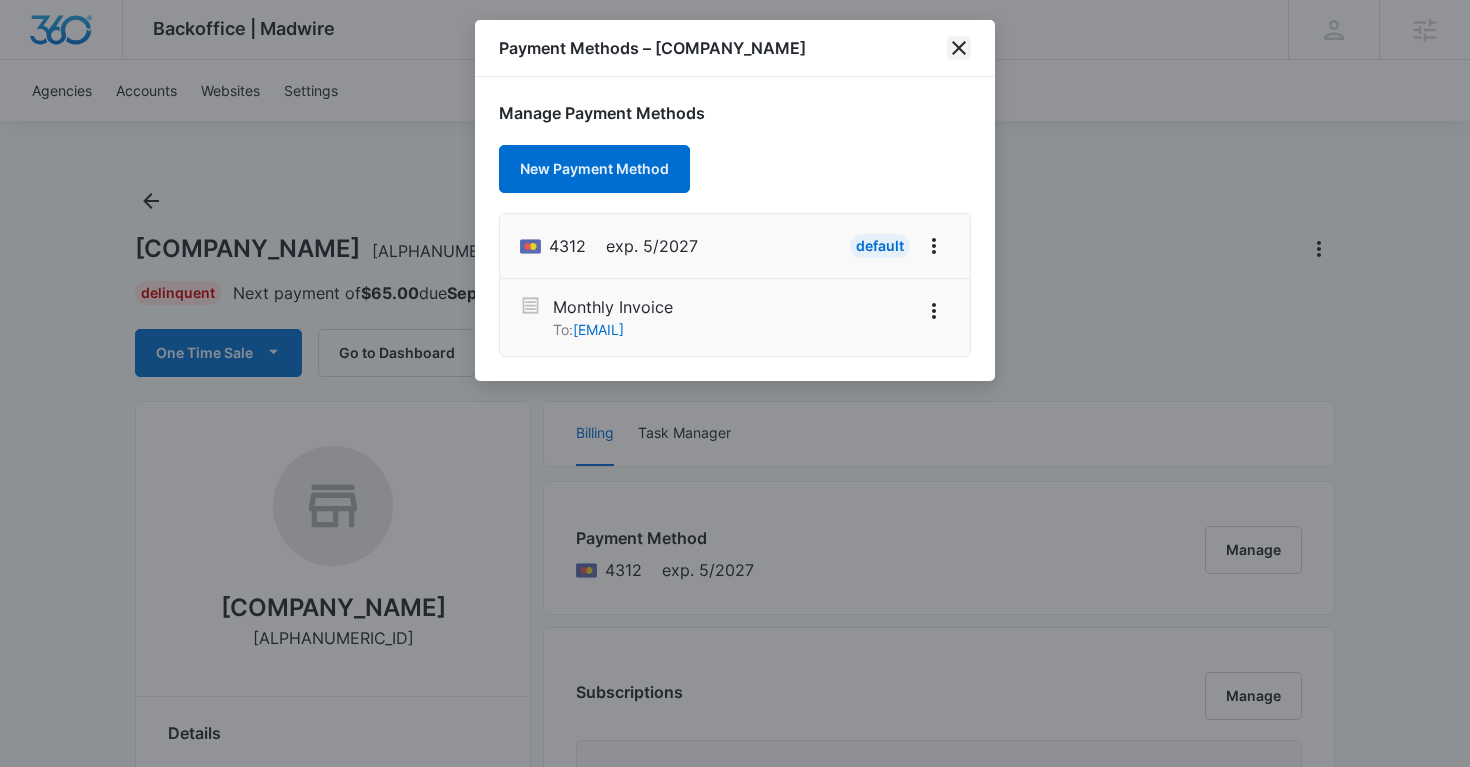 click 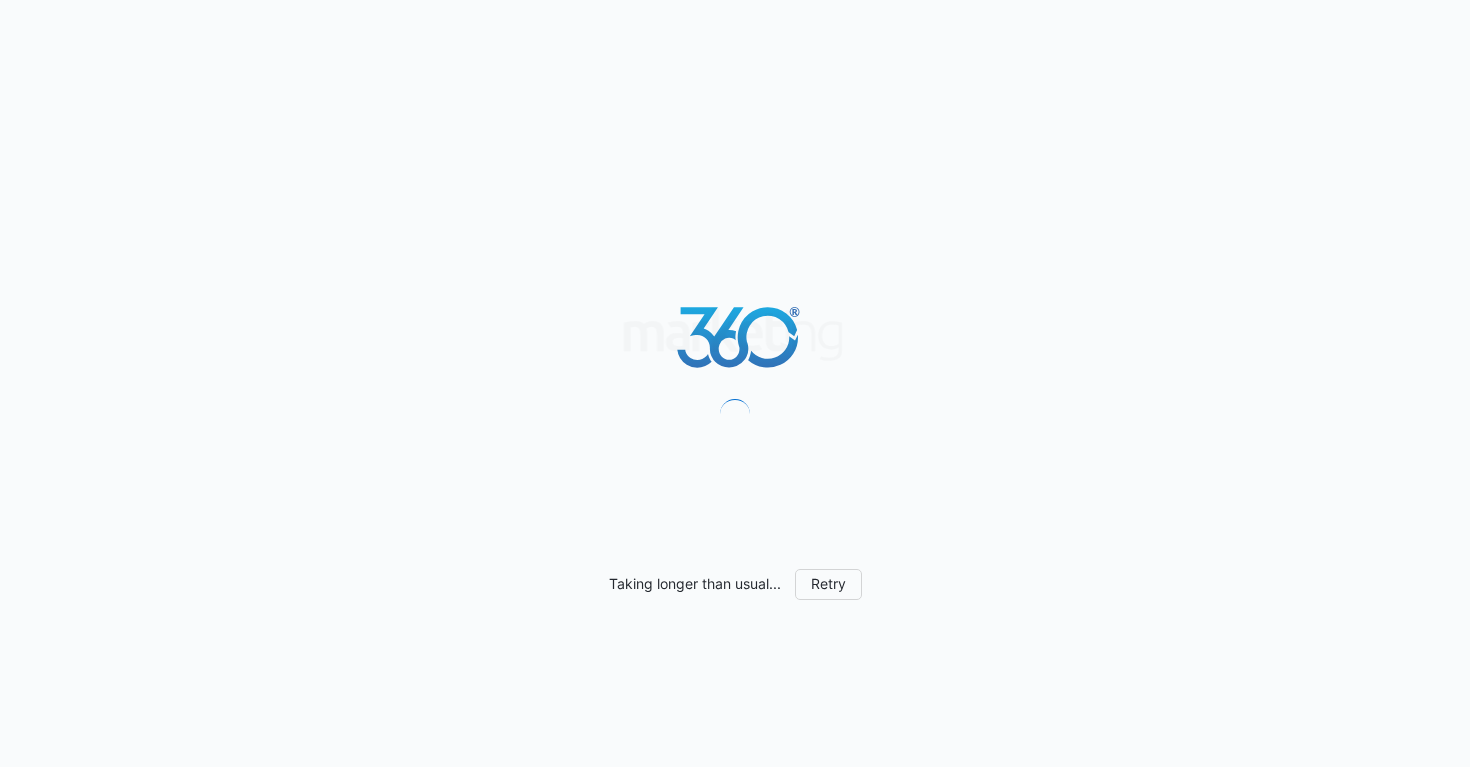 scroll, scrollTop: 0, scrollLeft: 0, axis: both 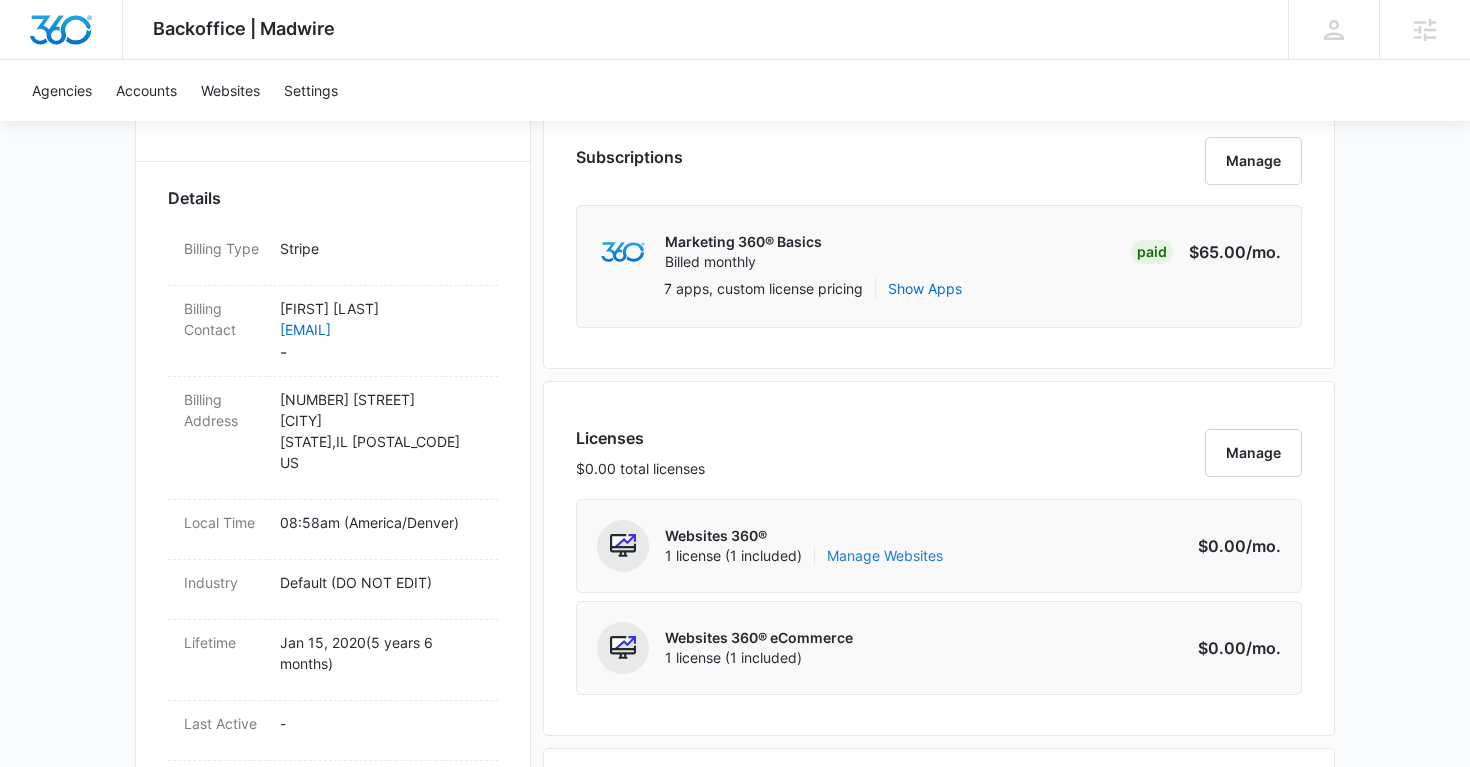 click on "Manage Websites" at bounding box center (885, 556) 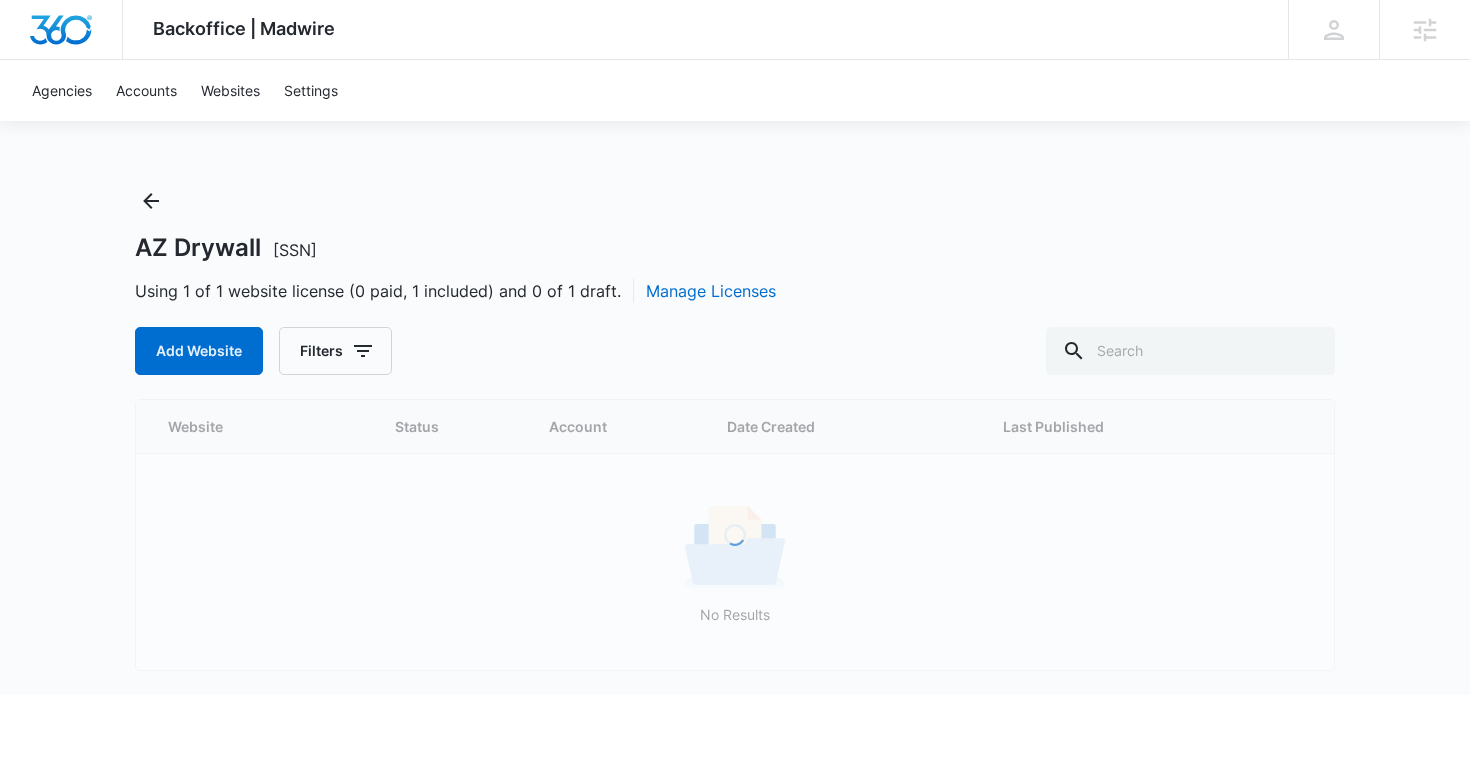 scroll, scrollTop: 0, scrollLeft: 0, axis: both 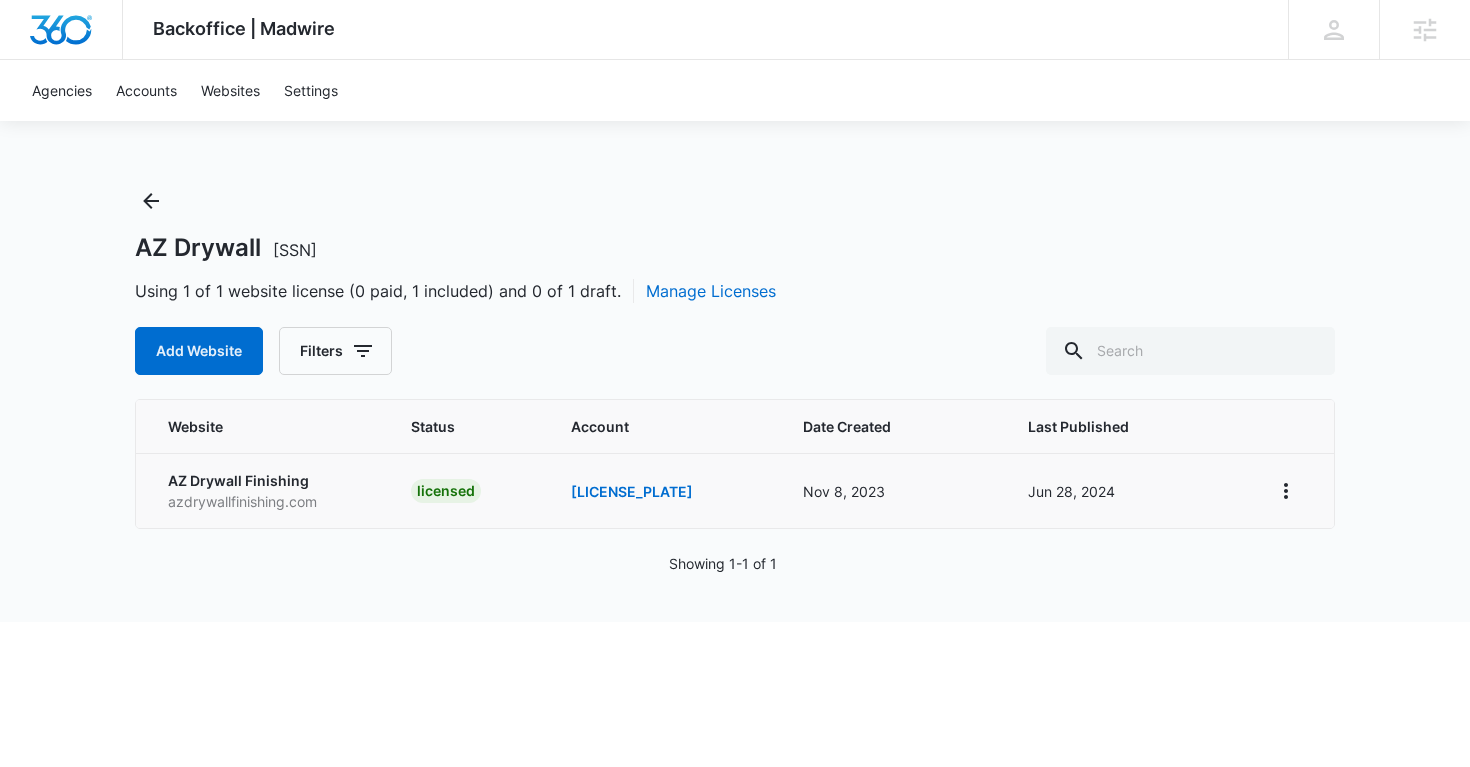 click on "azdrywallfinishing.com" at bounding box center (265, 501) 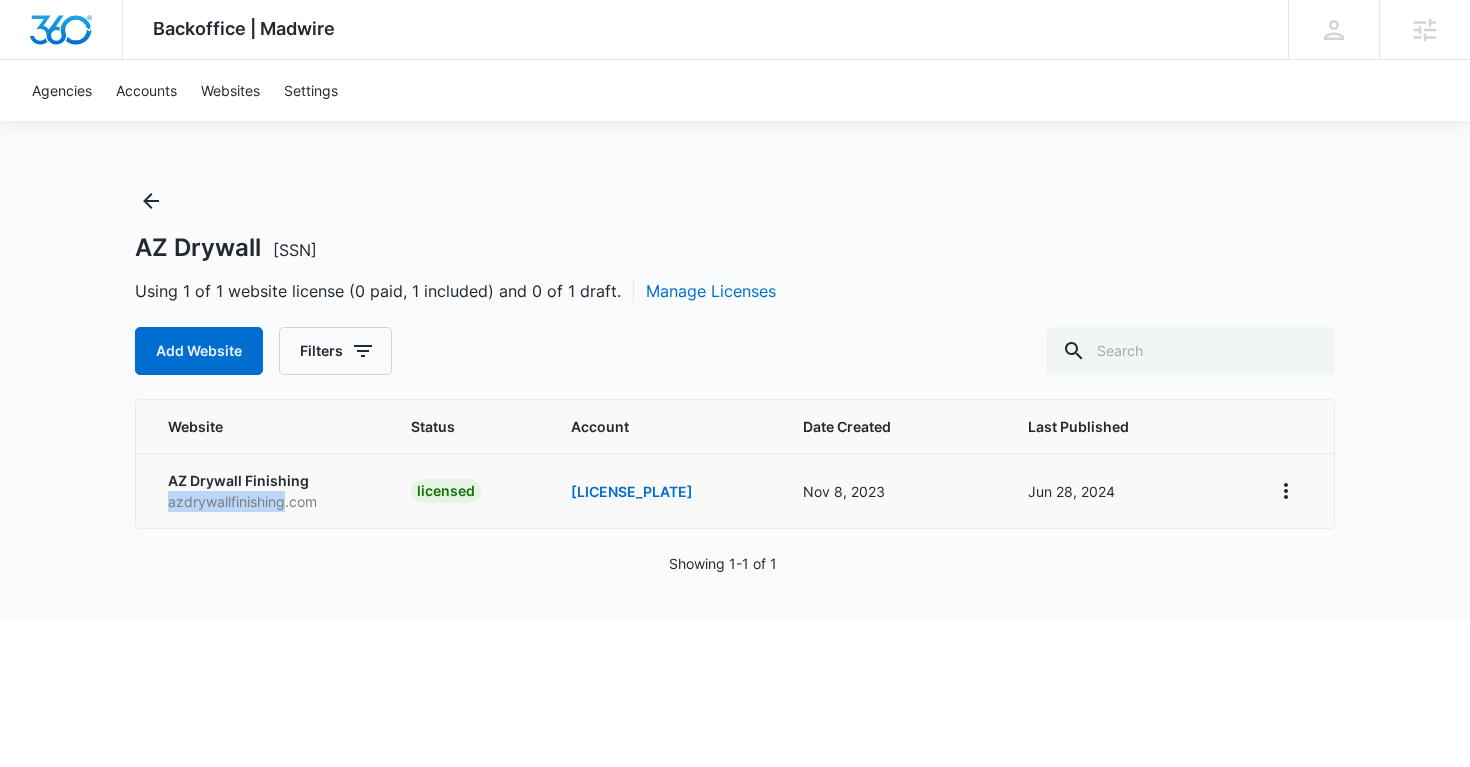 click on "azdrywallfinishing.com" at bounding box center [265, 501] 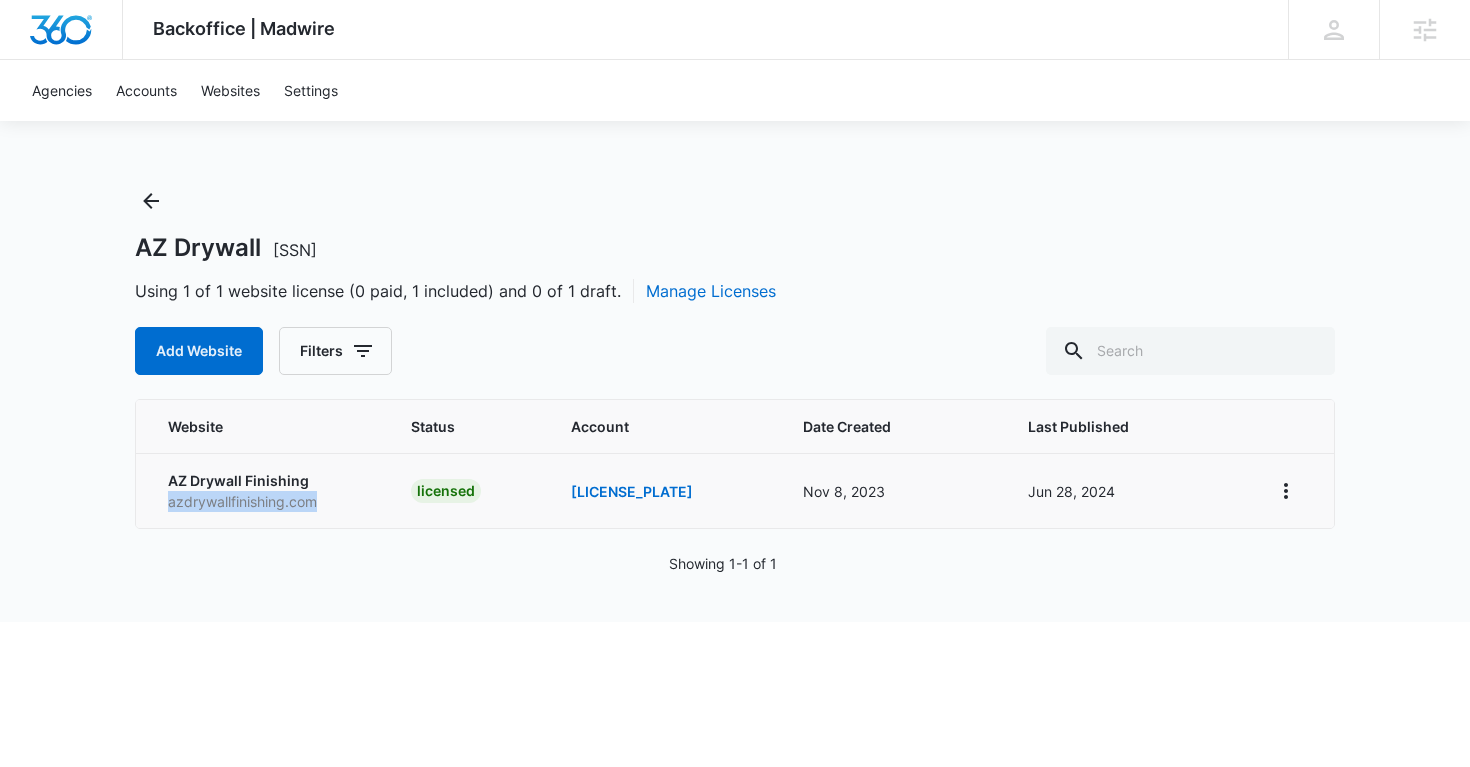 click on "azdrywallfinishing.com" at bounding box center (265, 501) 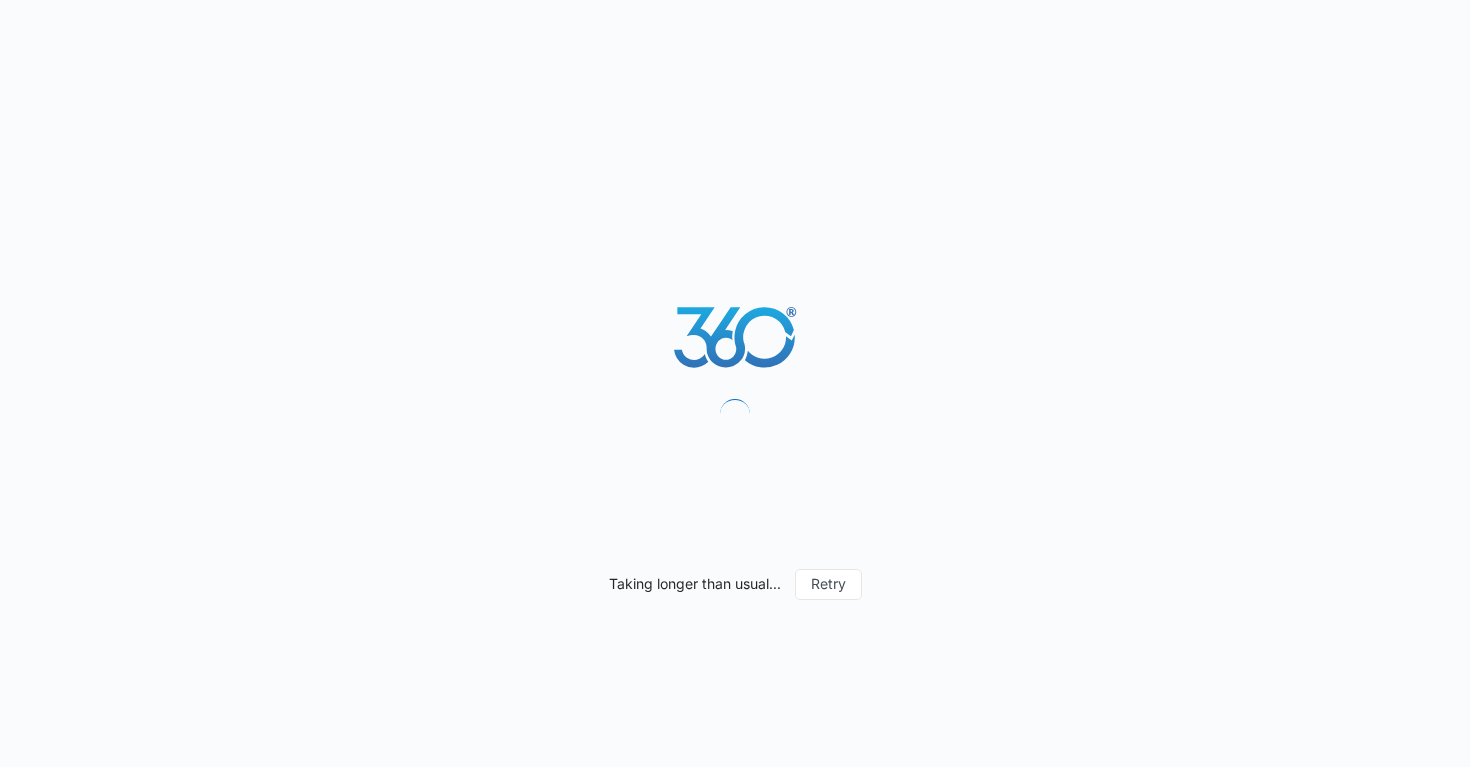 scroll, scrollTop: 0, scrollLeft: 0, axis: both 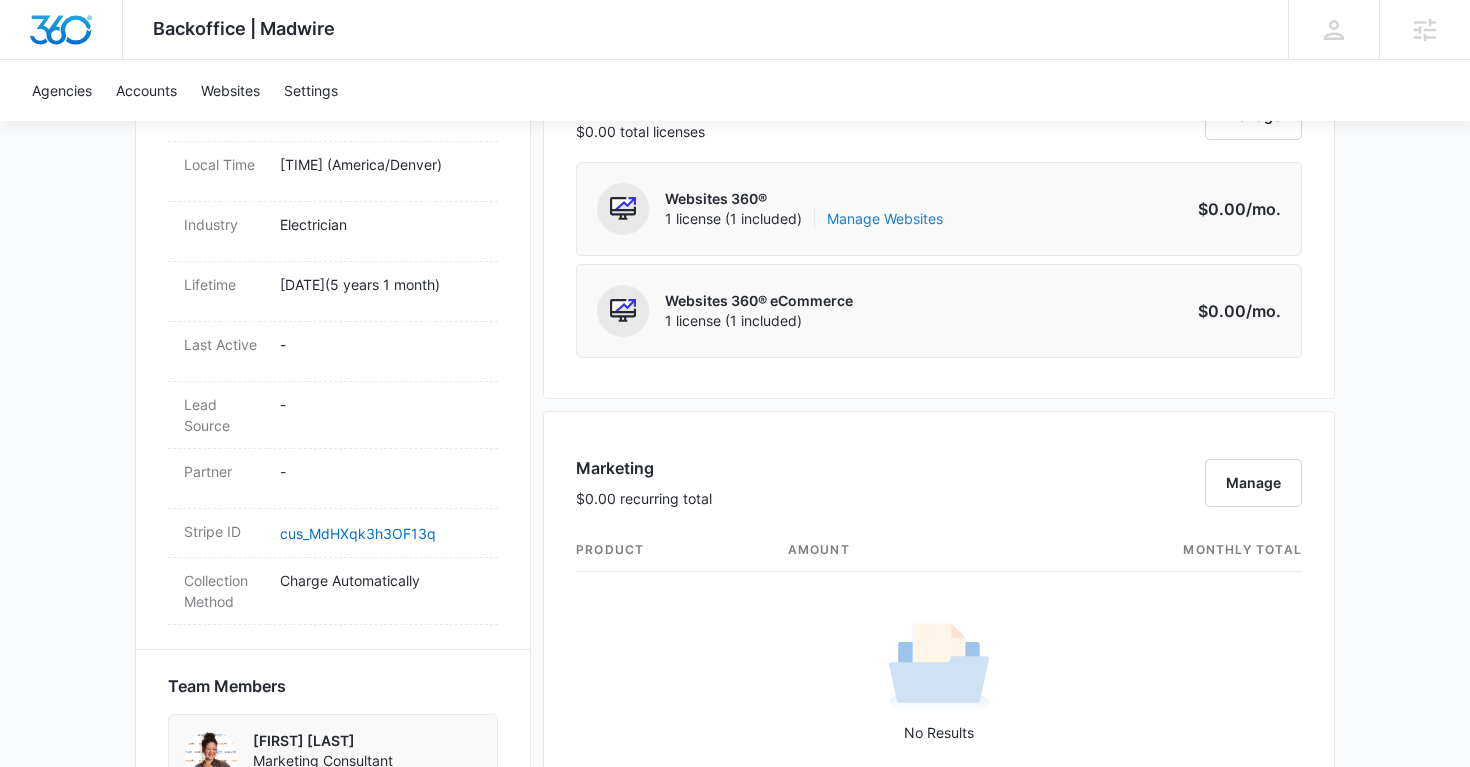 click on "Manage Websites" at bounding box center (885, 219) 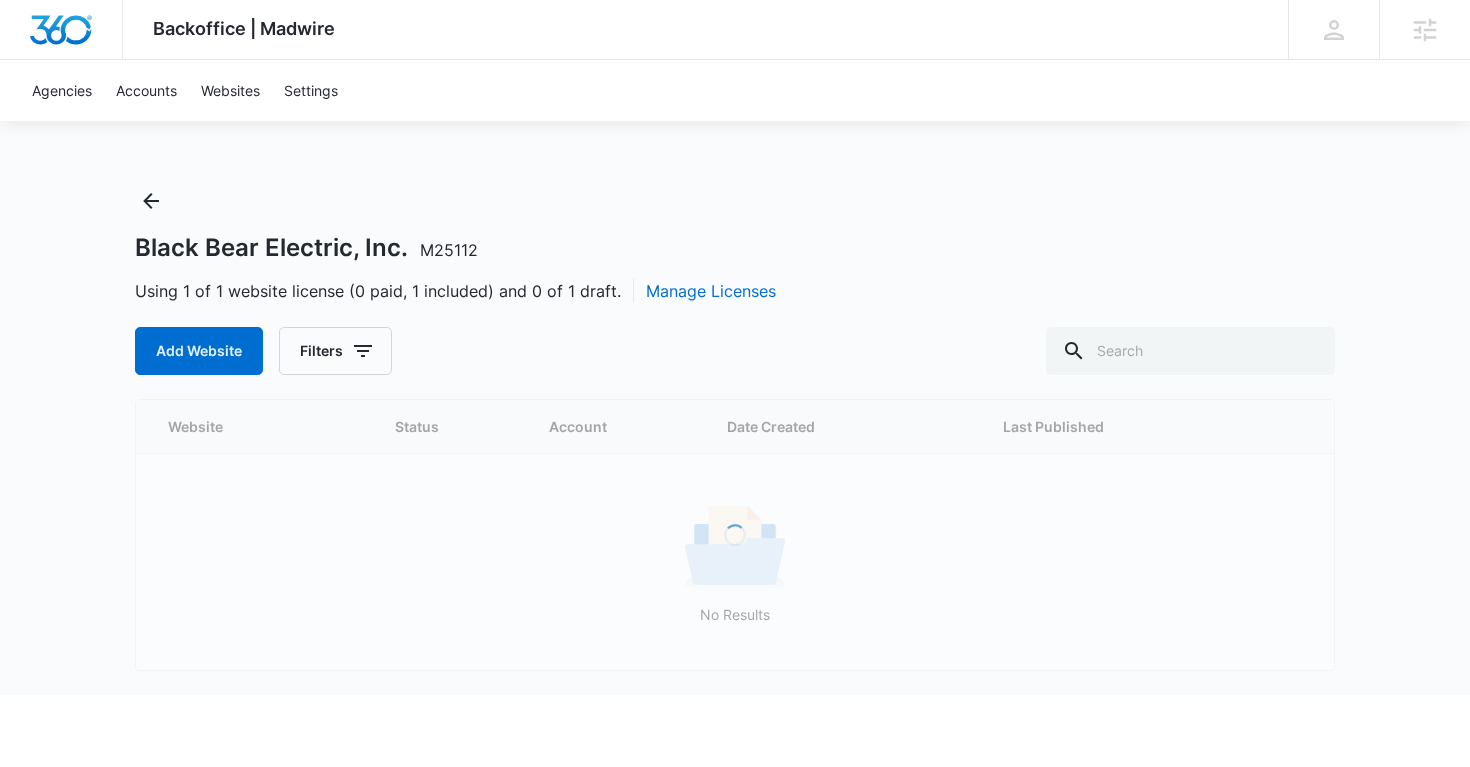 scroll, scrollTop: 0, scrollLeft: 0, axis: both 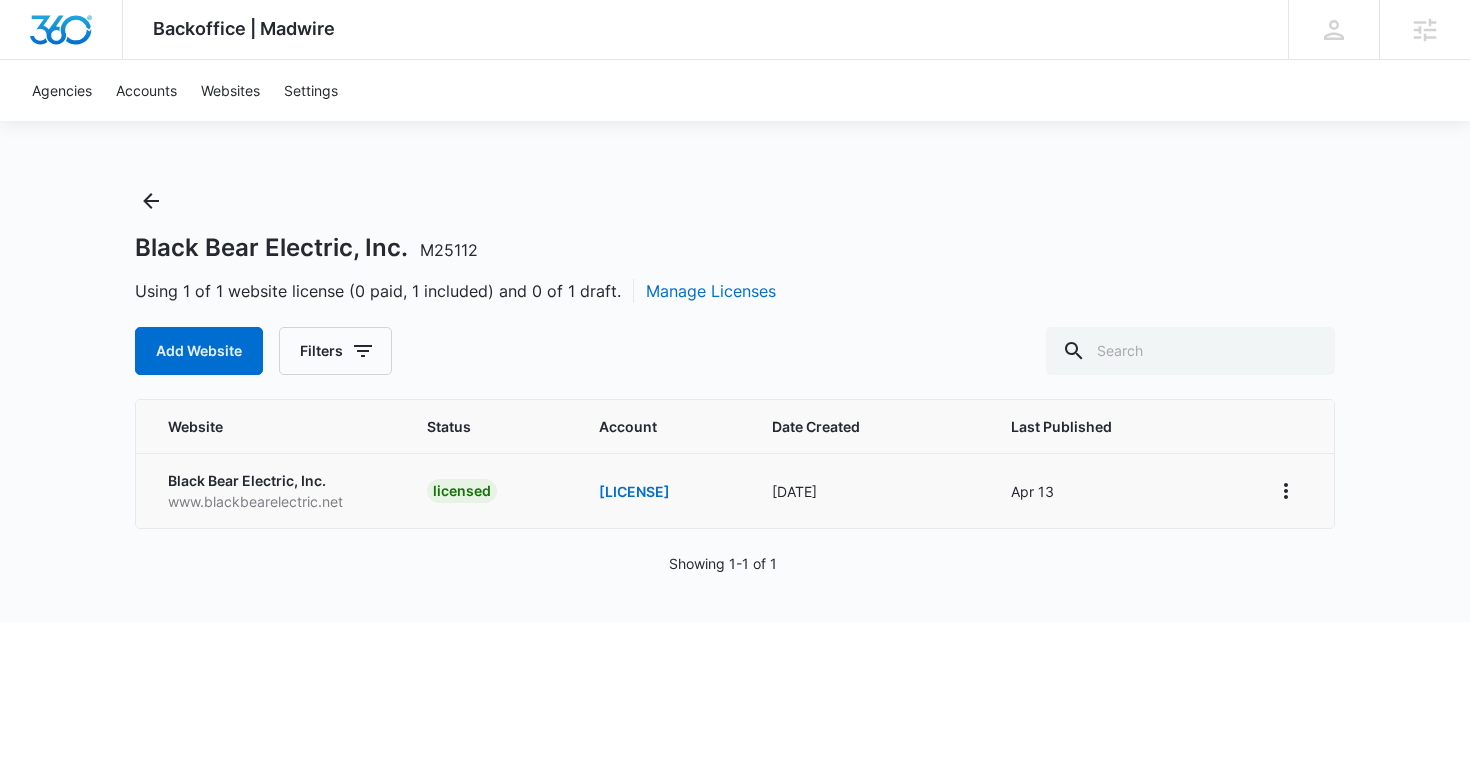 click on "www.blackbearelectric.net" at bounding box center [273, 501] 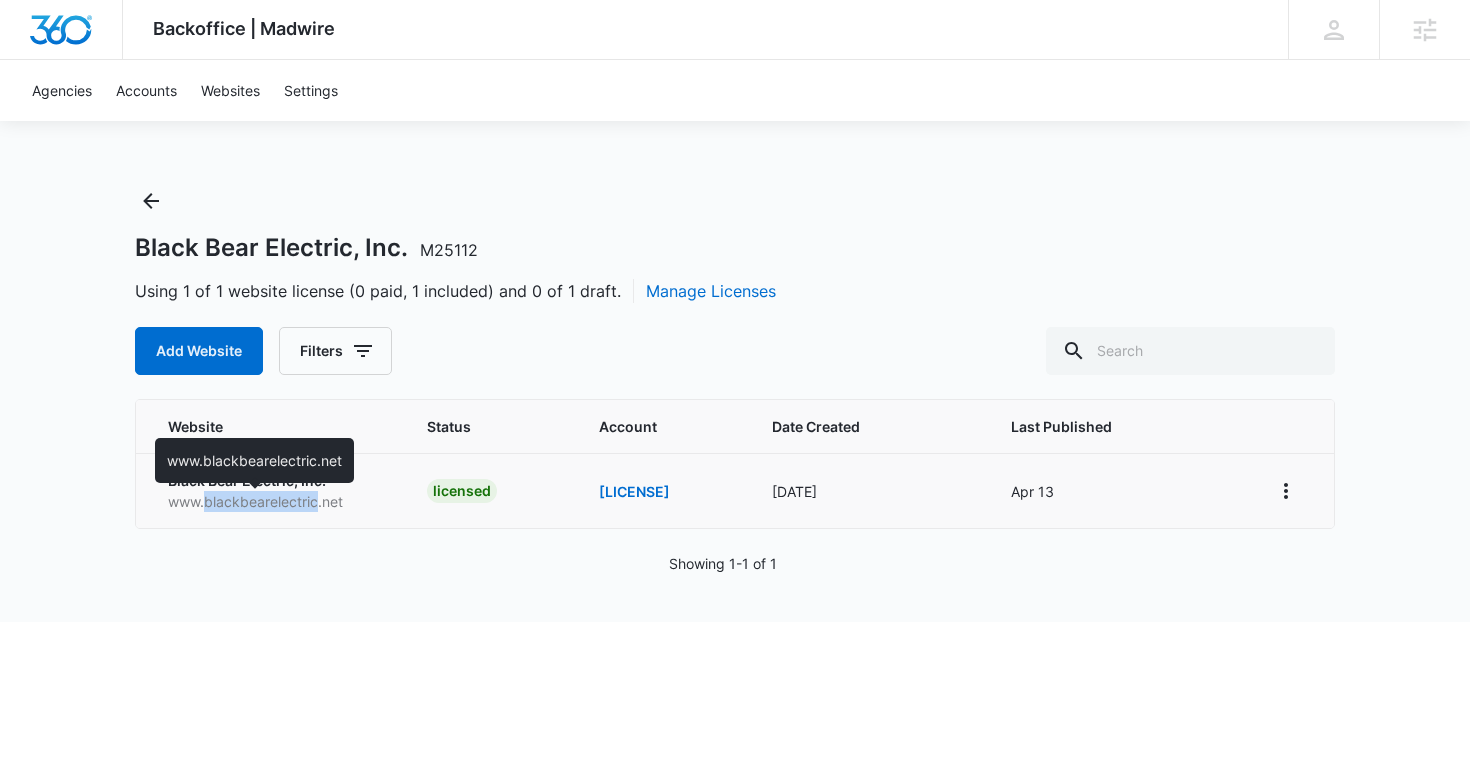 click on "www.blackbearelectric.net" at bounding box center (273, 501) 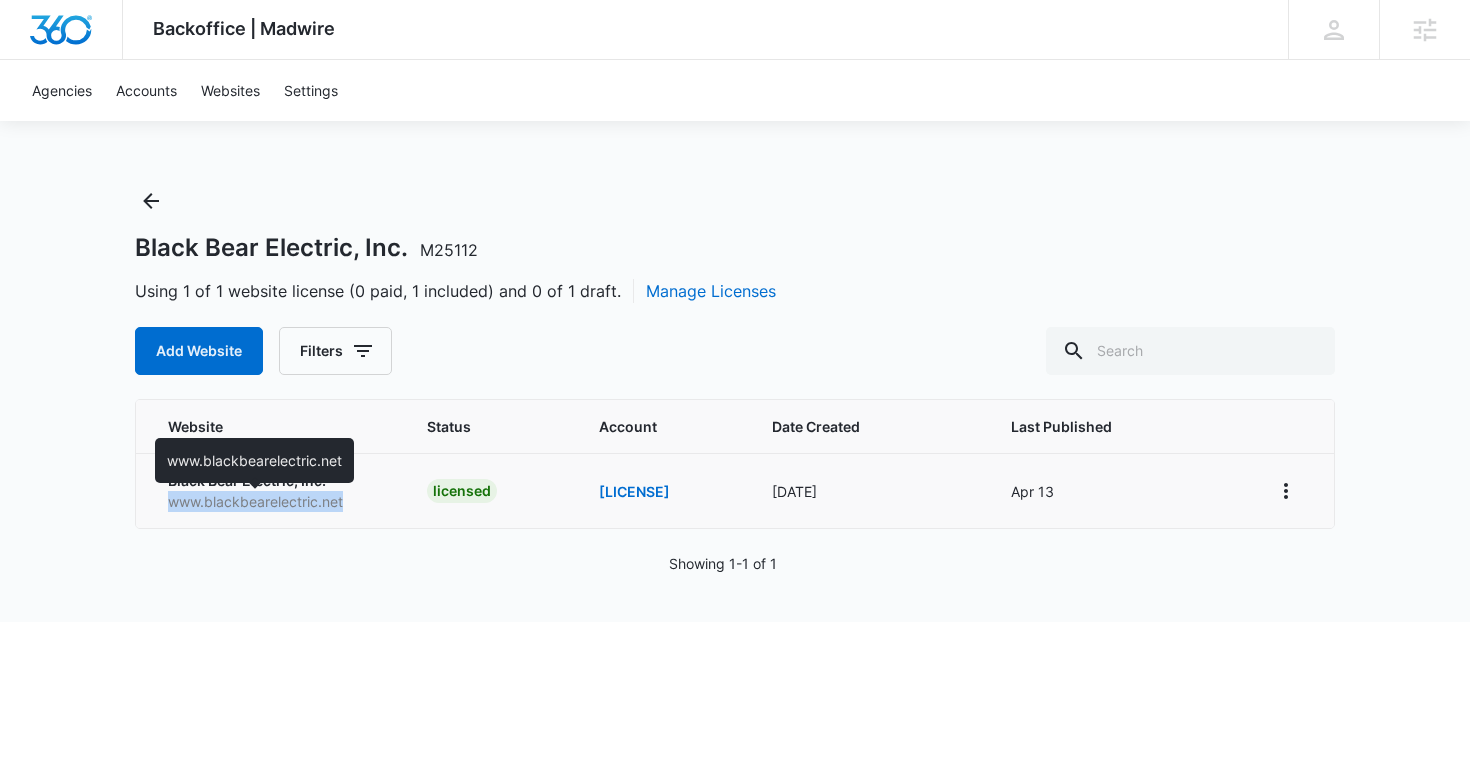 click on "www.blackbearelectric.net" at bounding box center (273, 501) 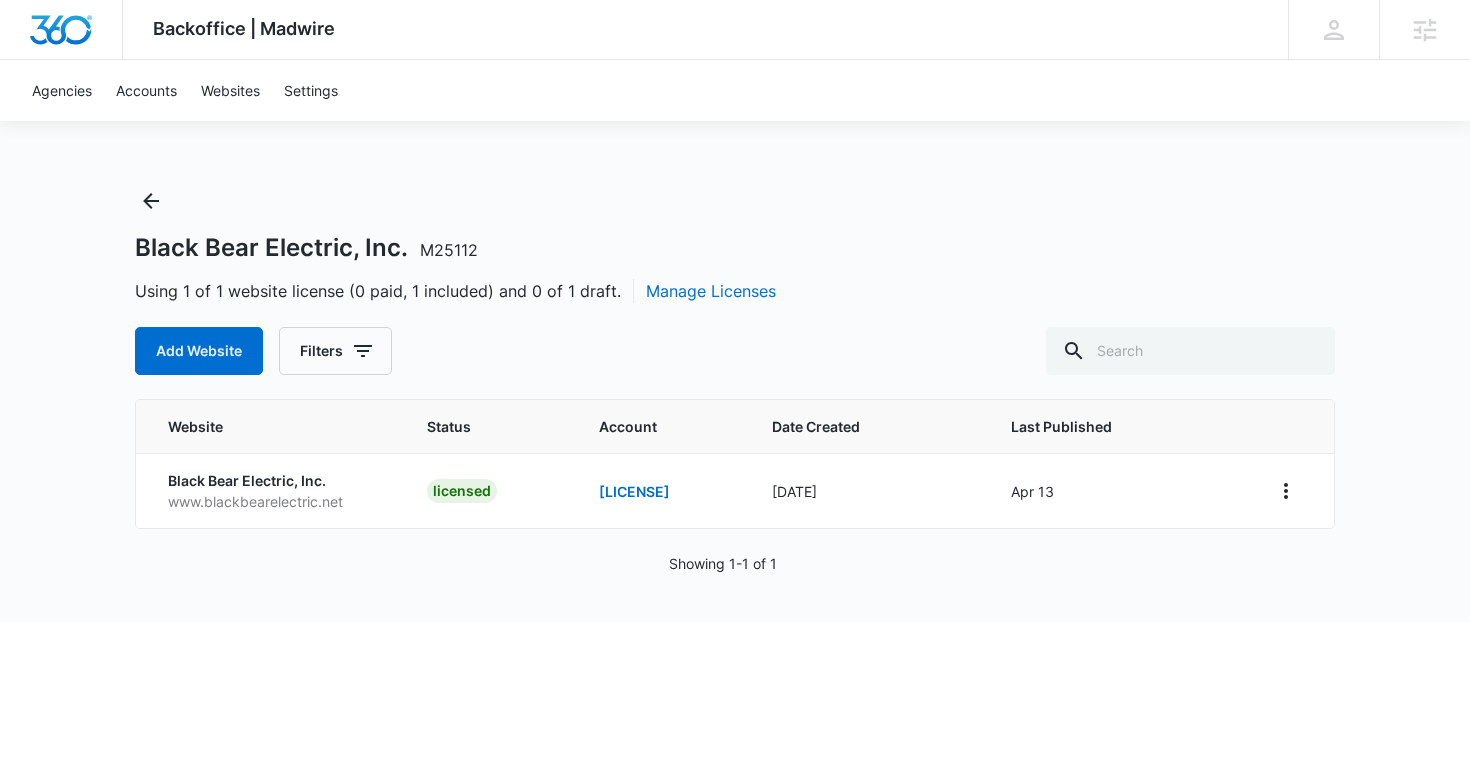 click on "Backoffice | Madwire Apps Settings AH Alan Huiras Alan.Huiras@madwire.com My Profile Notifications Support Logout Terms & Conditions   •   Privacy Policy Agencies Agency Management Agencies Accounts Websites Settings Black Bear Electric, Inc.  M25112 Using 1 of 1 website license (0 paid, 1 included) and 0 of 1 draft. Manage Licenses Add Website Filters Website Status Account Date Created Last Published Black Bear Electric, Inc. www.blackbearelectric.net licensed A1AN6931325efe2e58425f8 Feb 23, 2022 Apr 13 Showing   1-1   of   1" at bounding box center [735, 311] 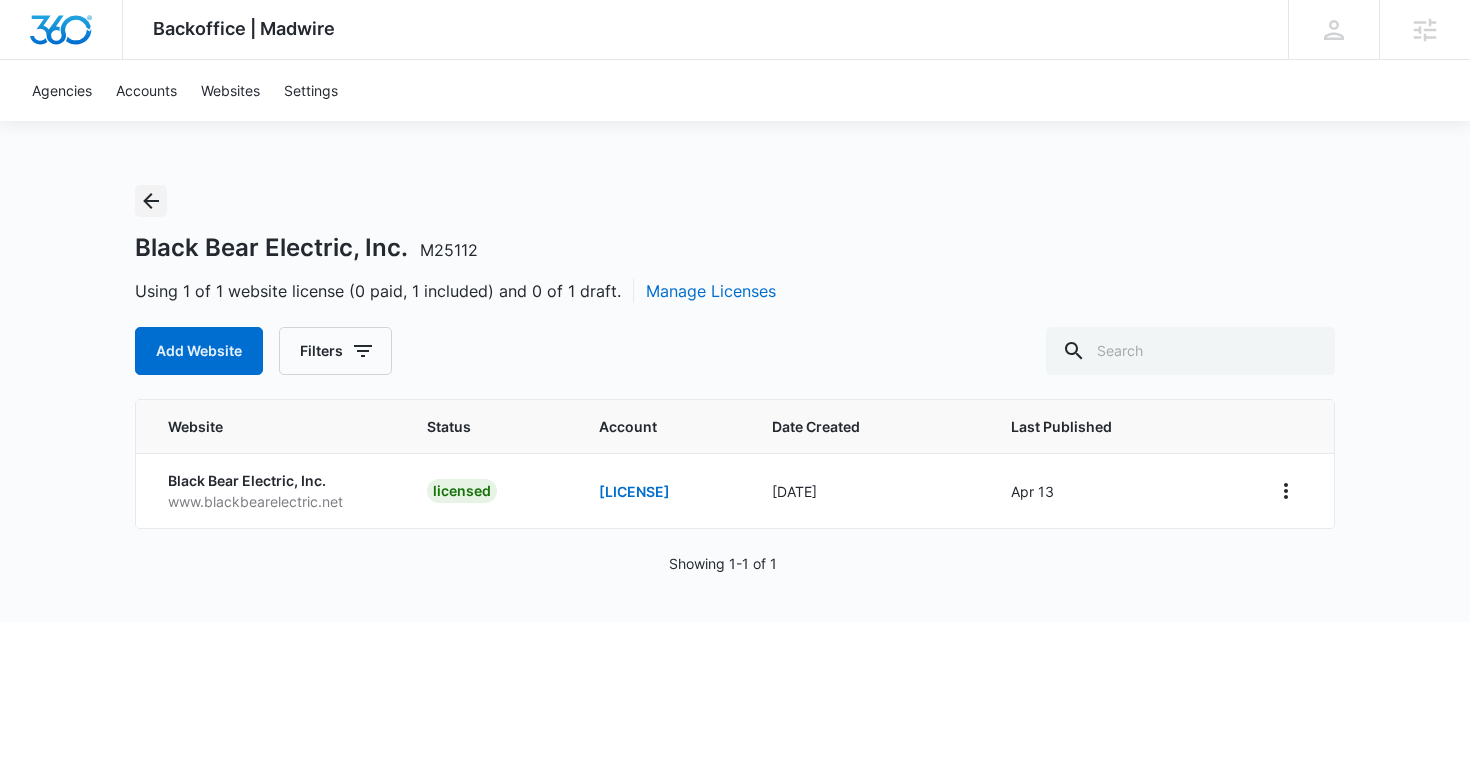click 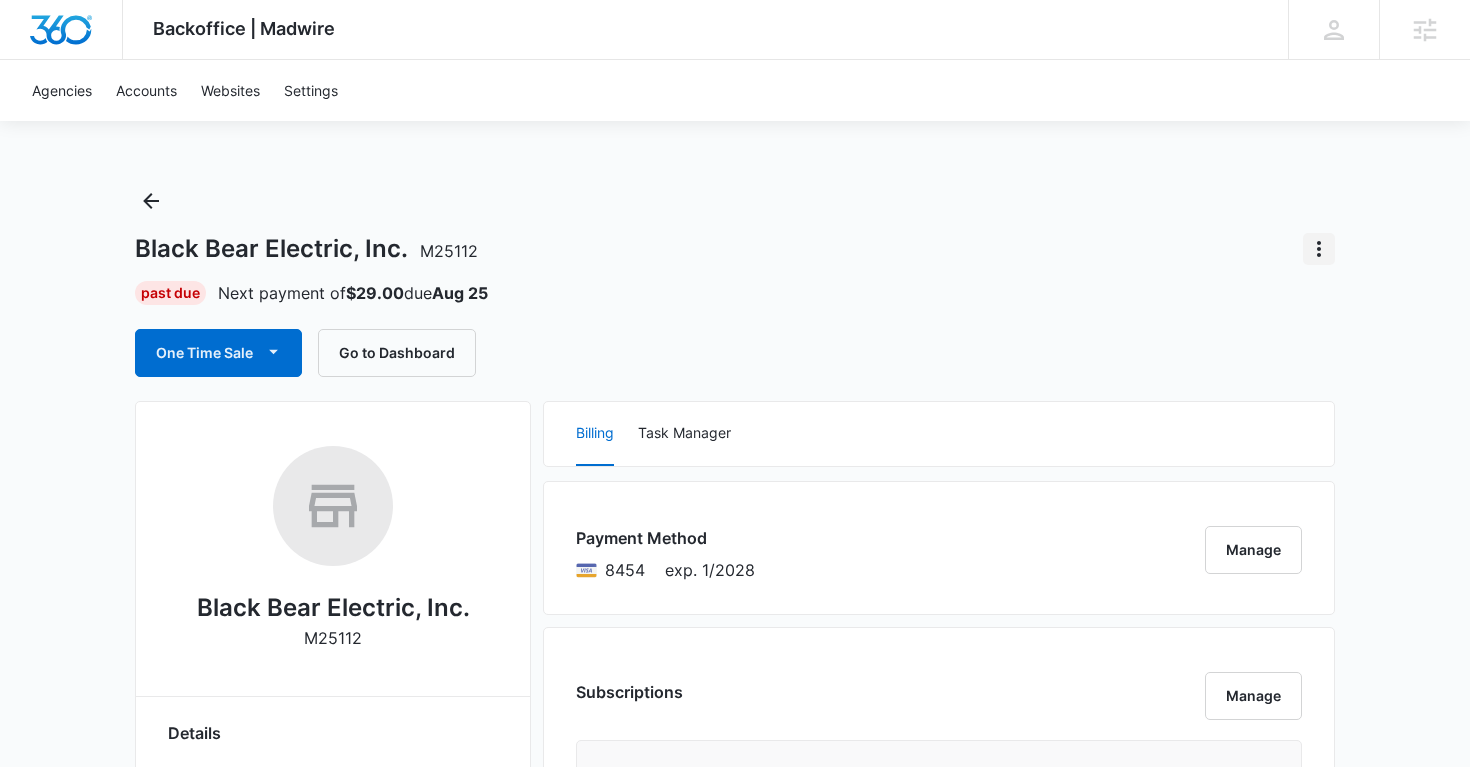click 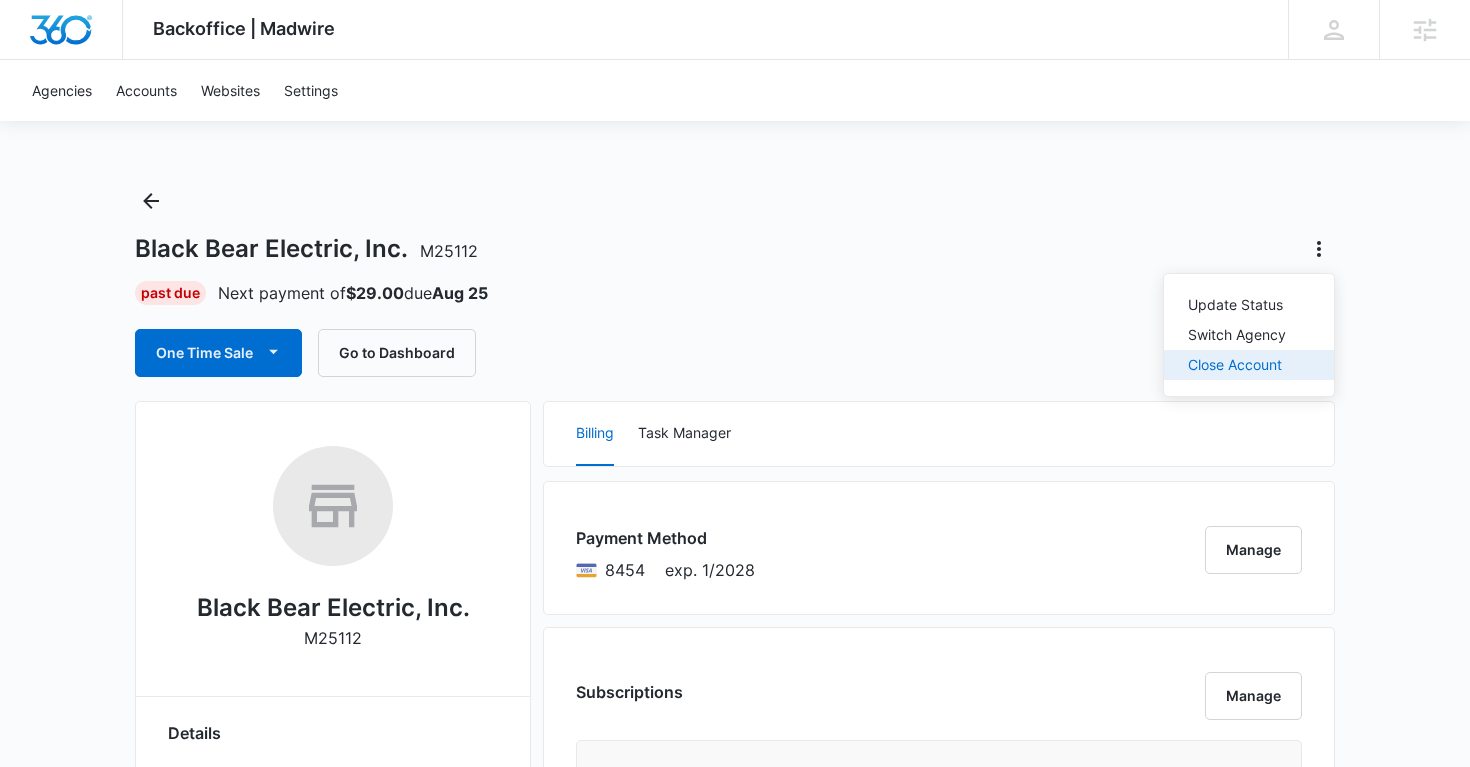 click on "Close Account" at bounding box center [1237, 365] 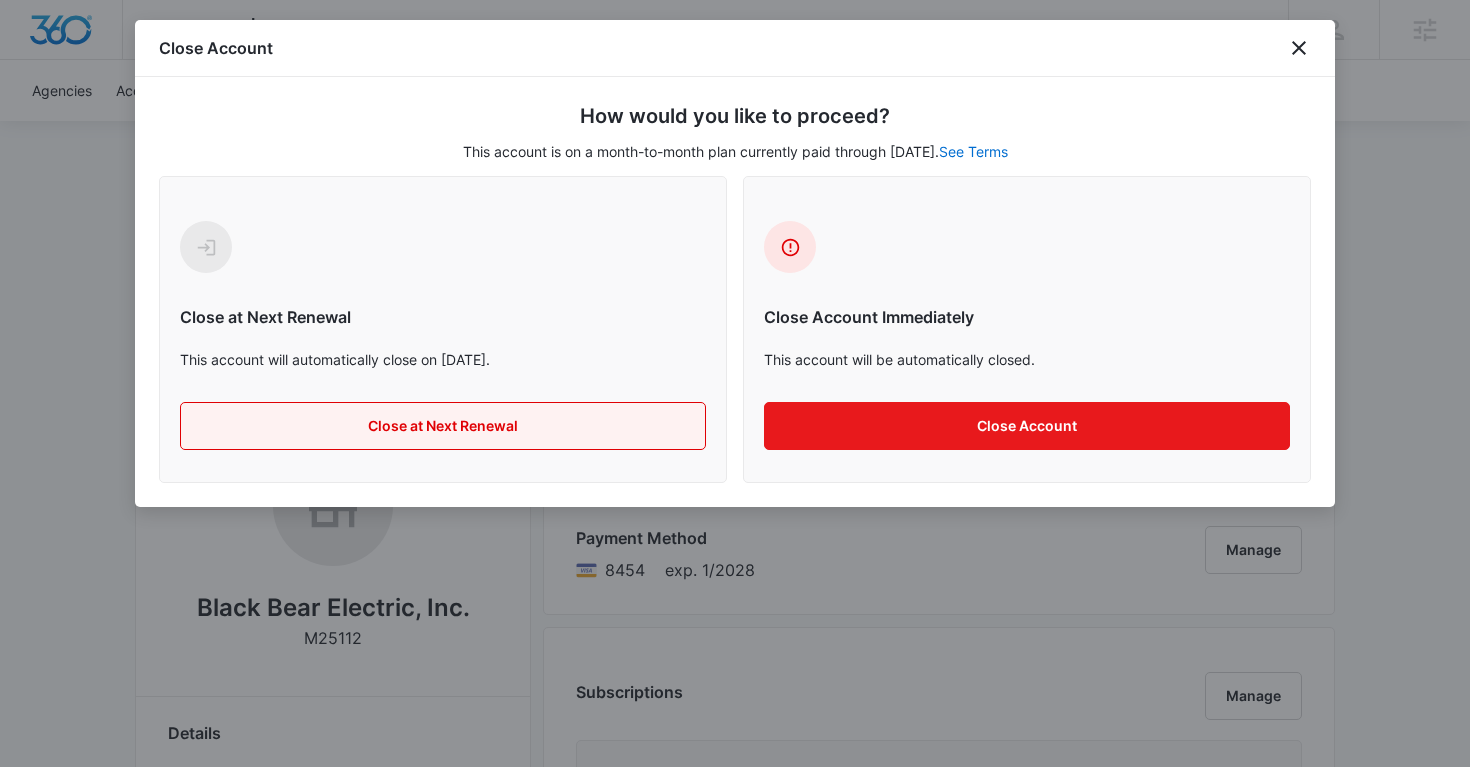 click on "Close at Next Renewal" at bounding box center [443, 426] 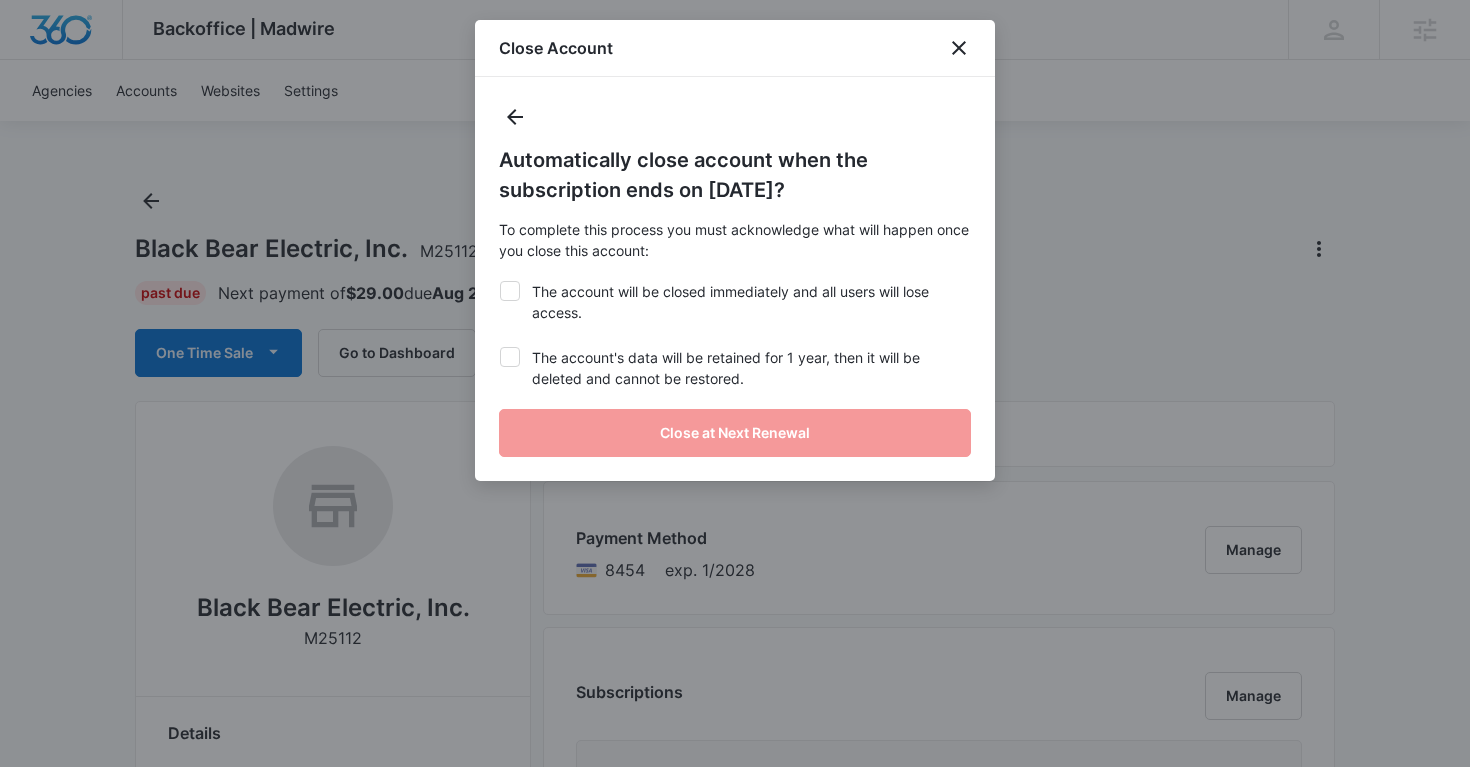 click 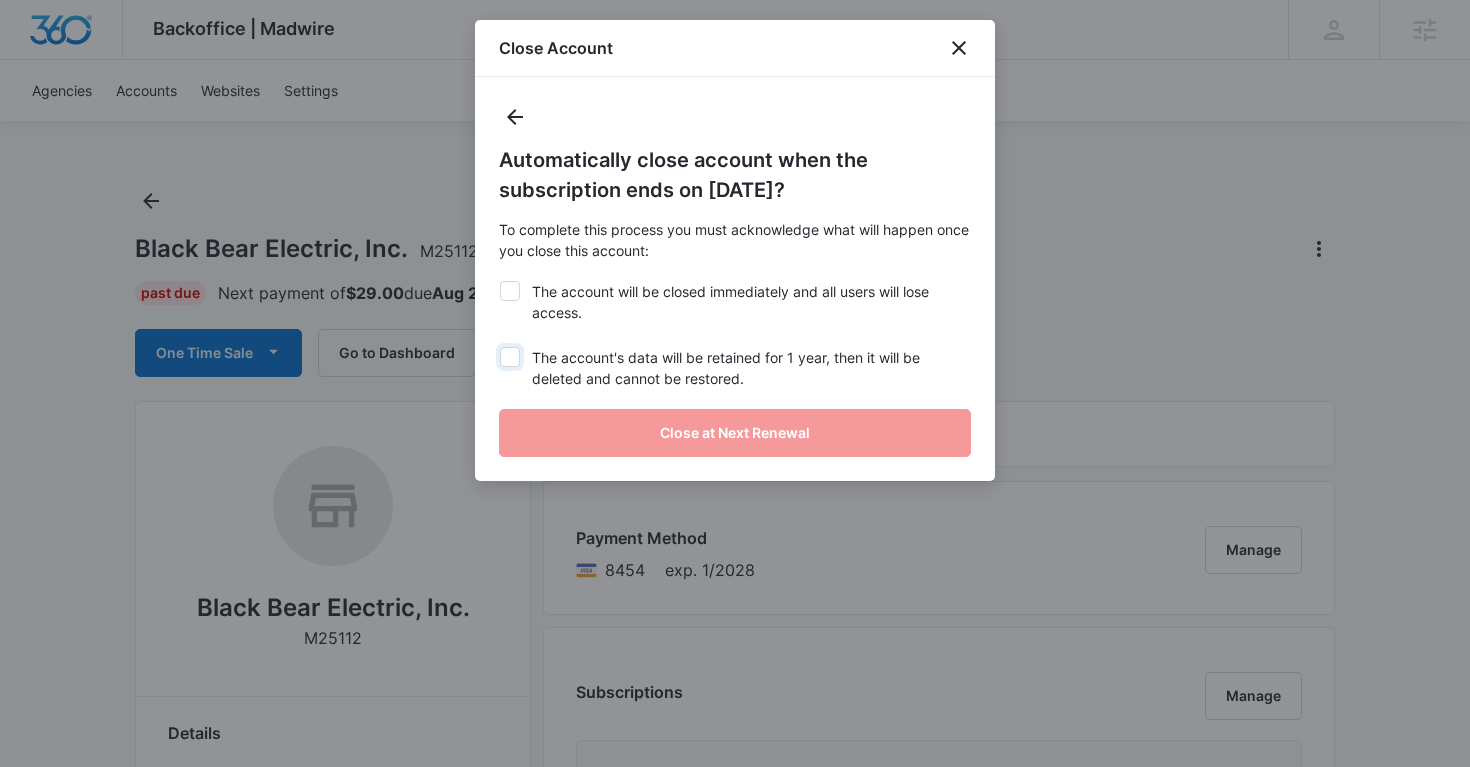 click on "The account's data will be retained for 1 year, then it will be deleted and cannot be restored." at bounding box center (499, 347) 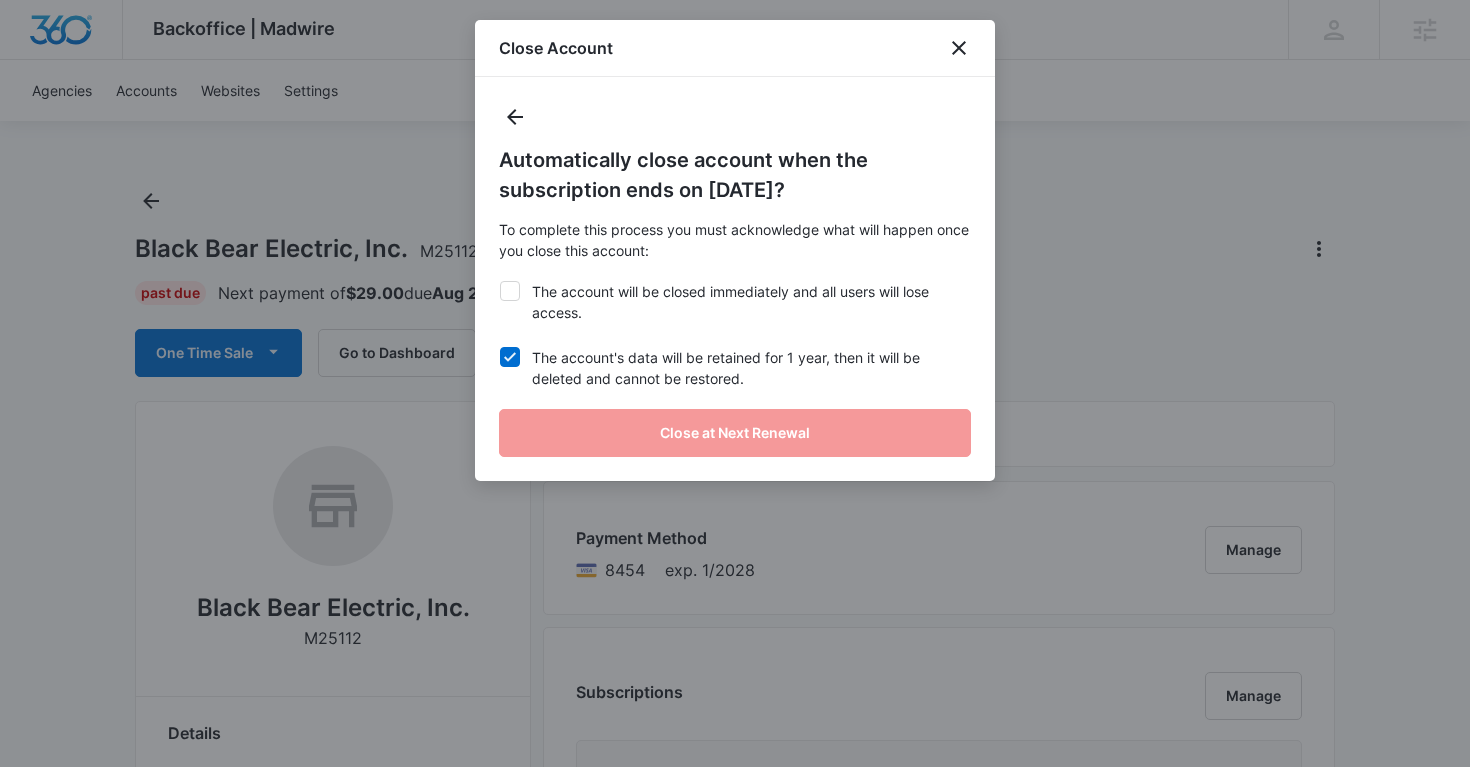 click on "The account will be closed immediately and all users will lose access." at bounding box center (735, 302) 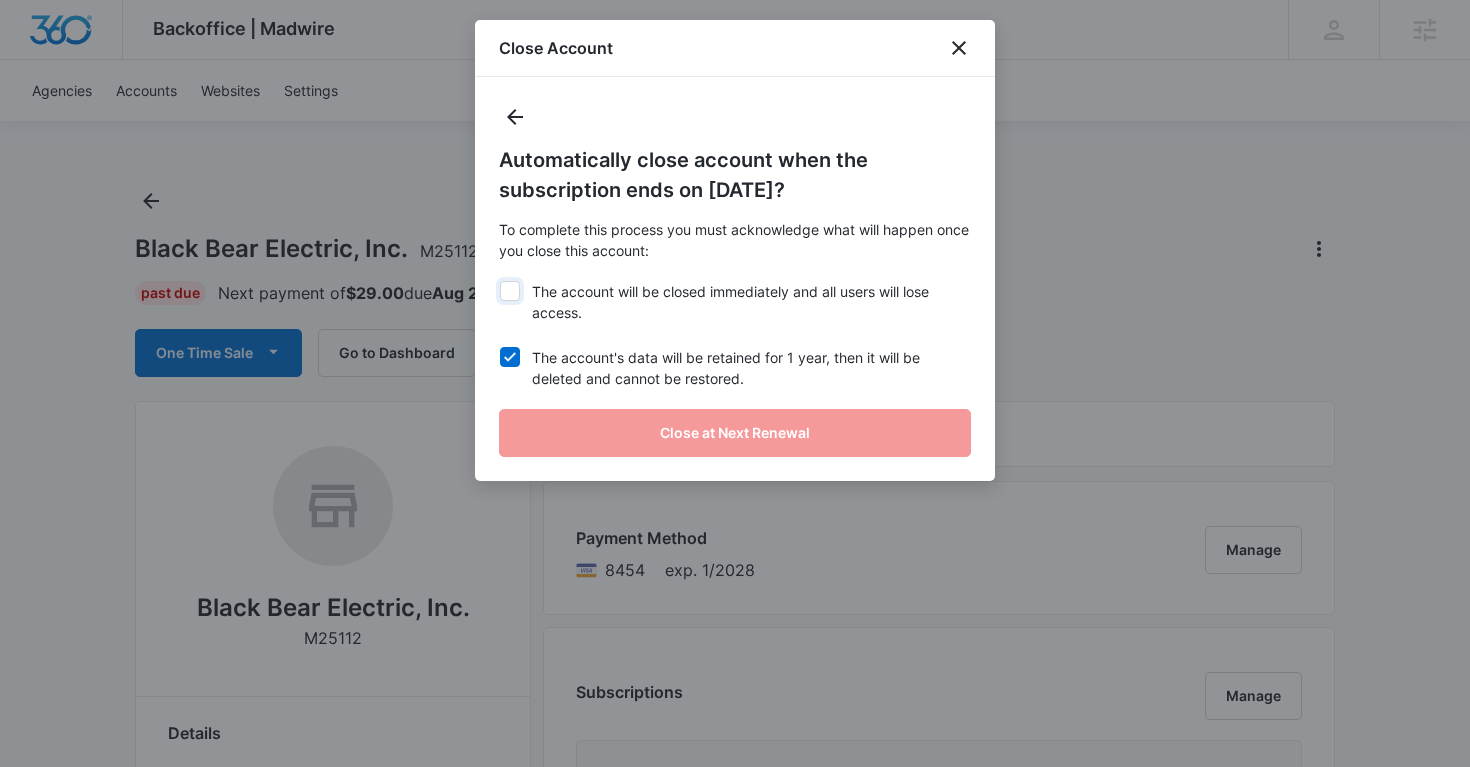 click on "The account will be closed immediately and all users will lose access." at bounding box center [499, 281] 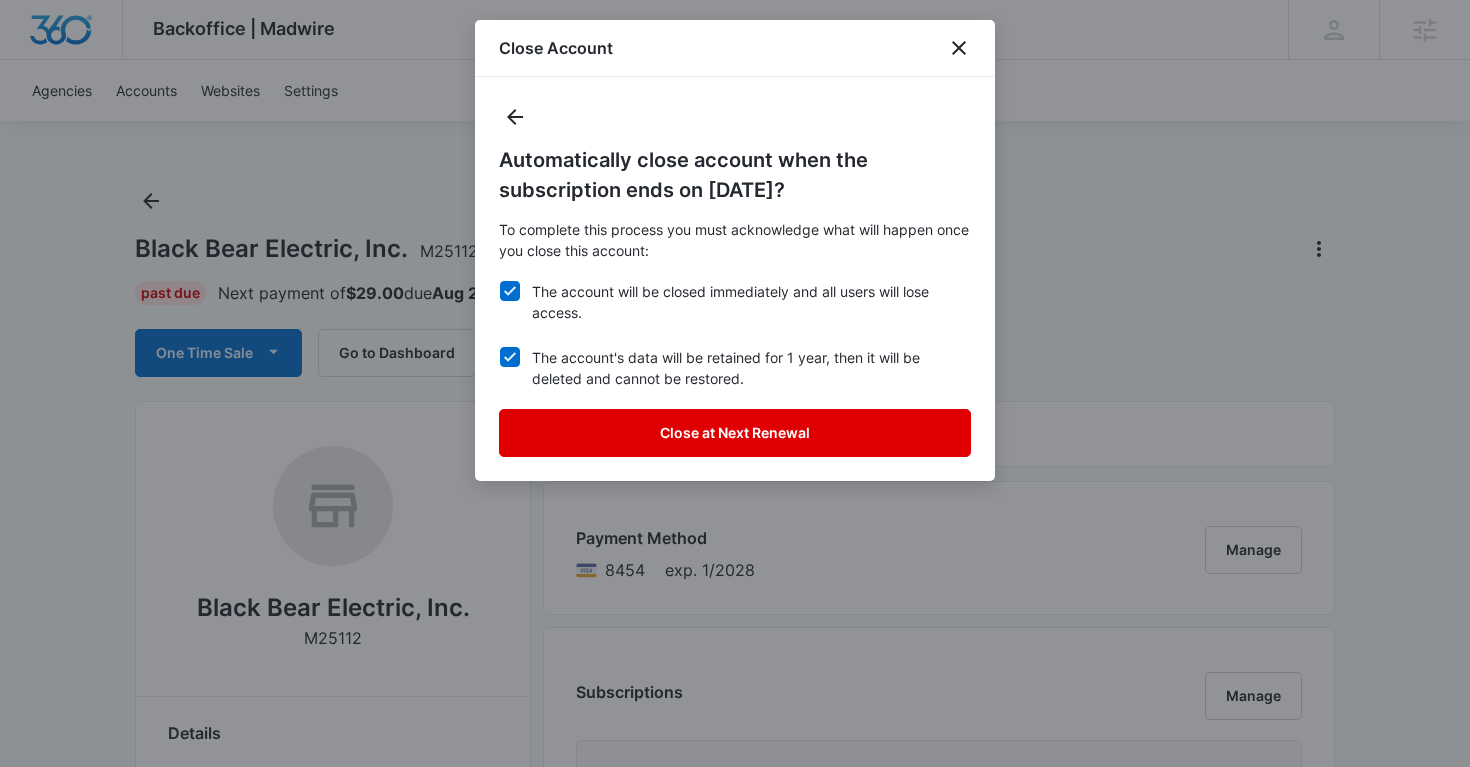 click on "Close at Next Renewal" at bounding box center [735, 433] 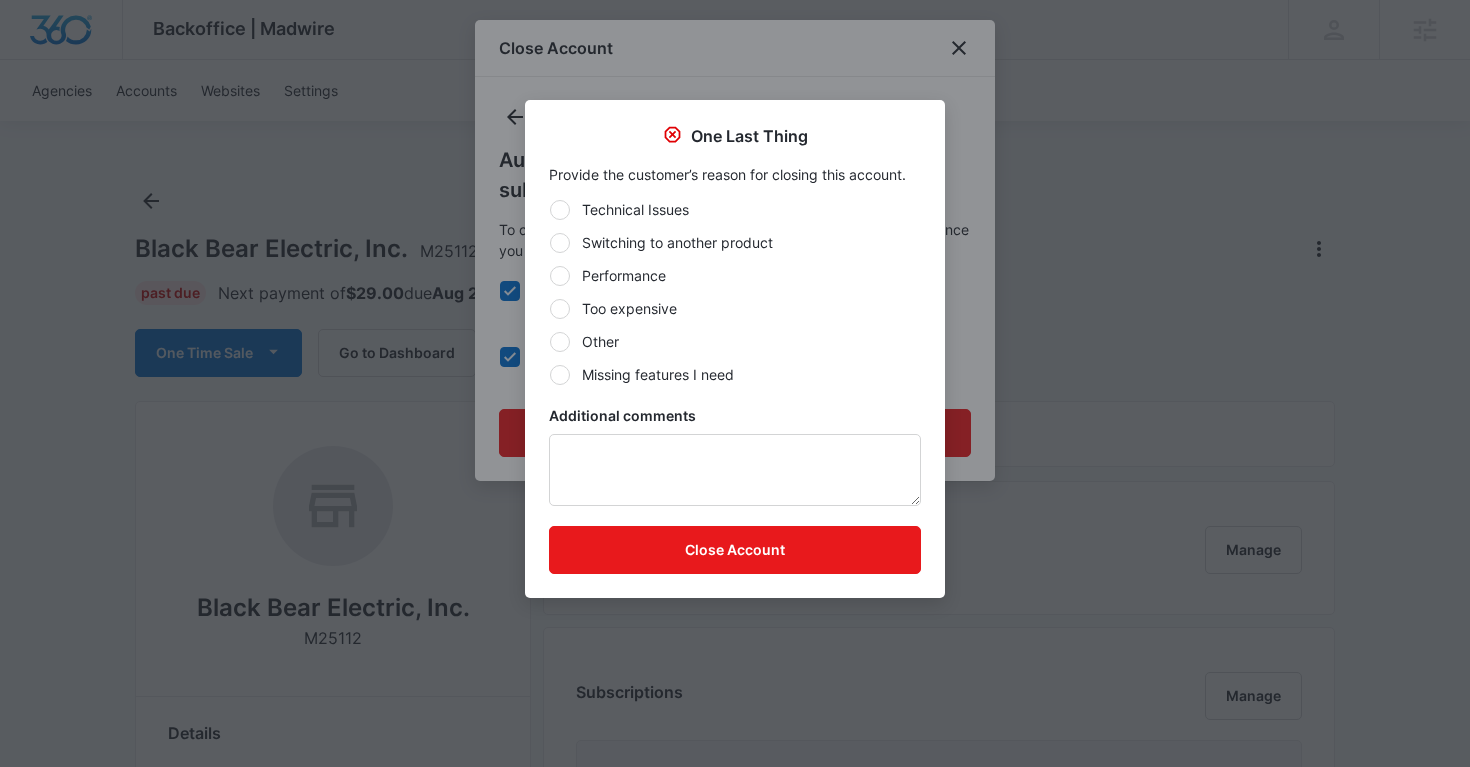 click at bounding box center [560, 342] 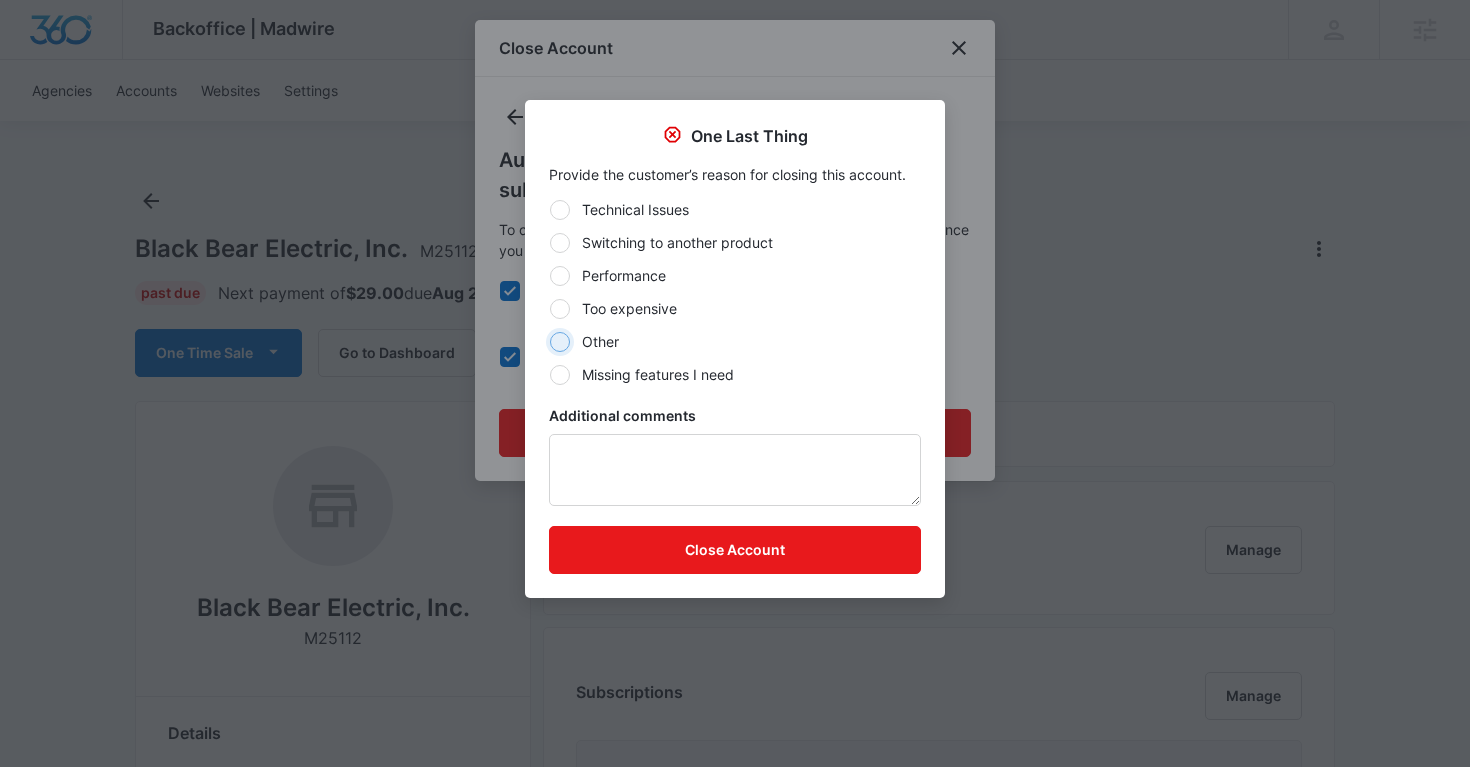 click on "Other" at bounding box center (549, 341) 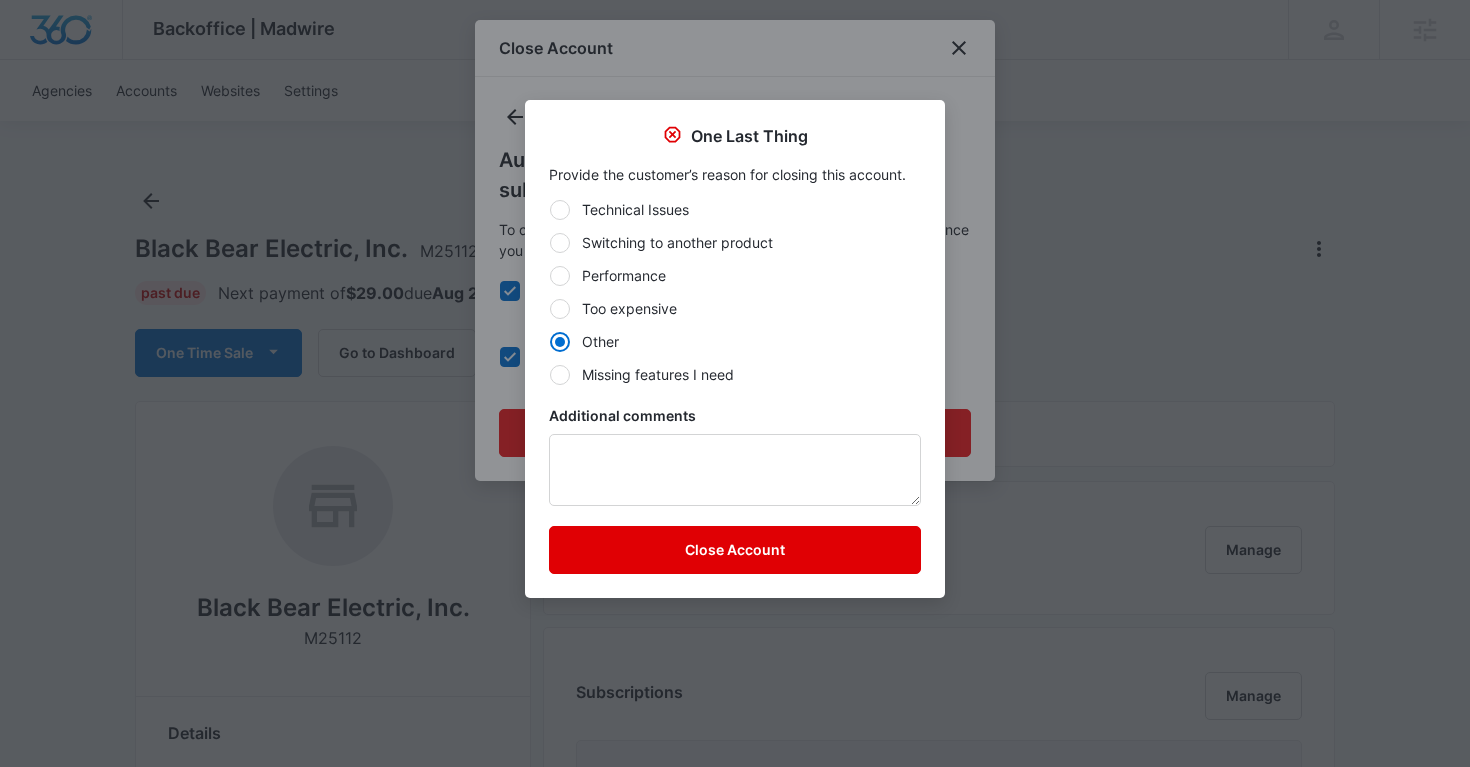 click on "Close Account" at bounding box center [735, 550] 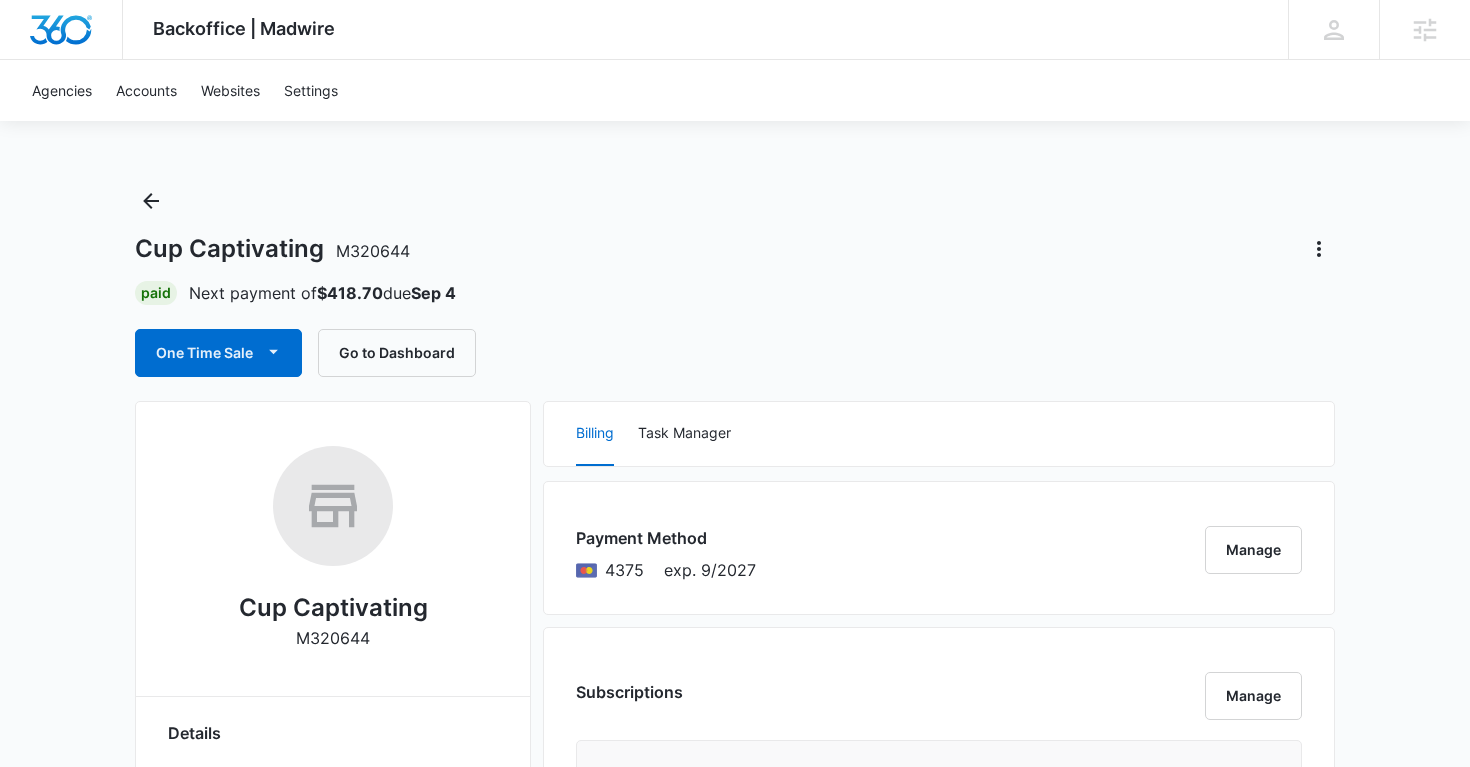 scroll, scrollTop: 0, scrollLeft: 0, axis: both 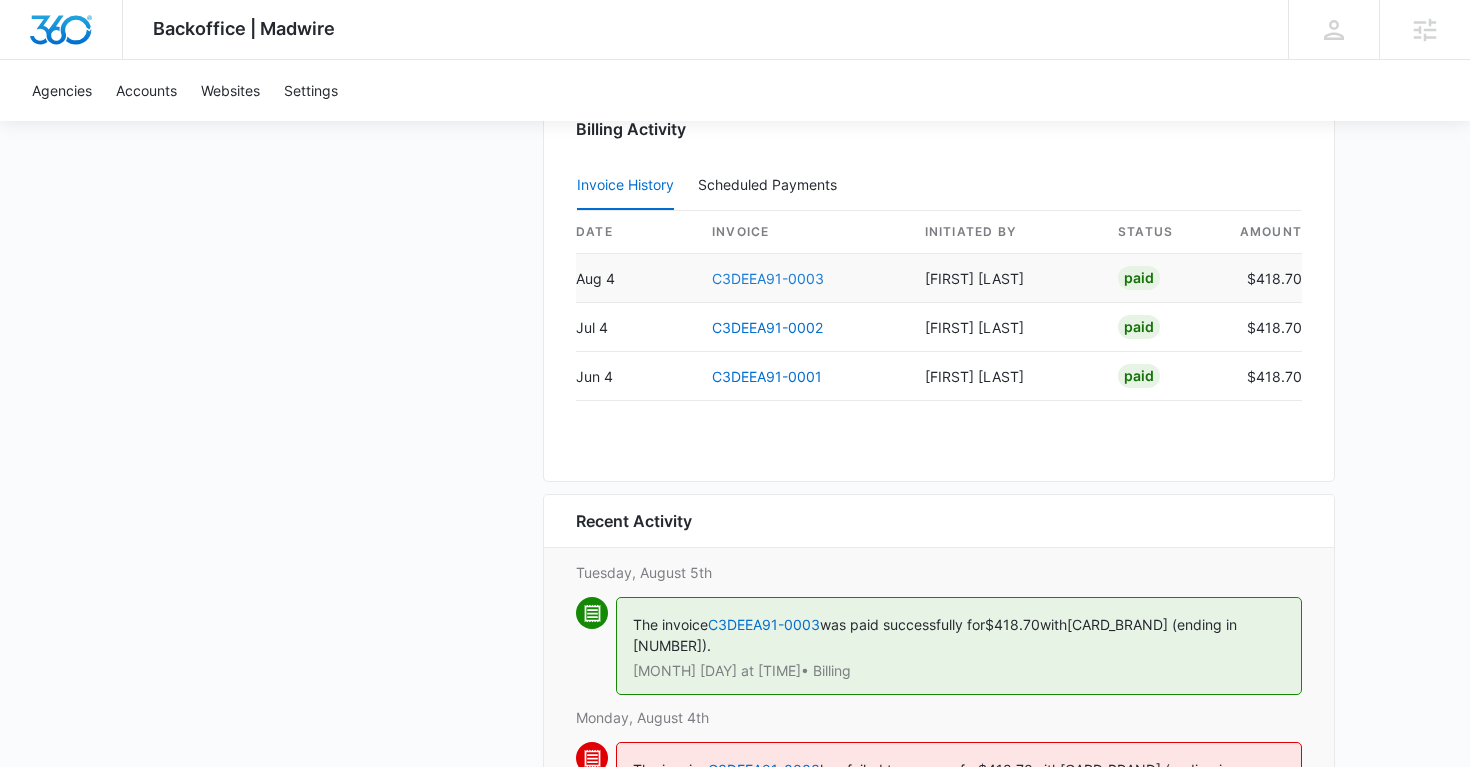 click on "C3DEEA91-0003" at bounding box center (768, 278) 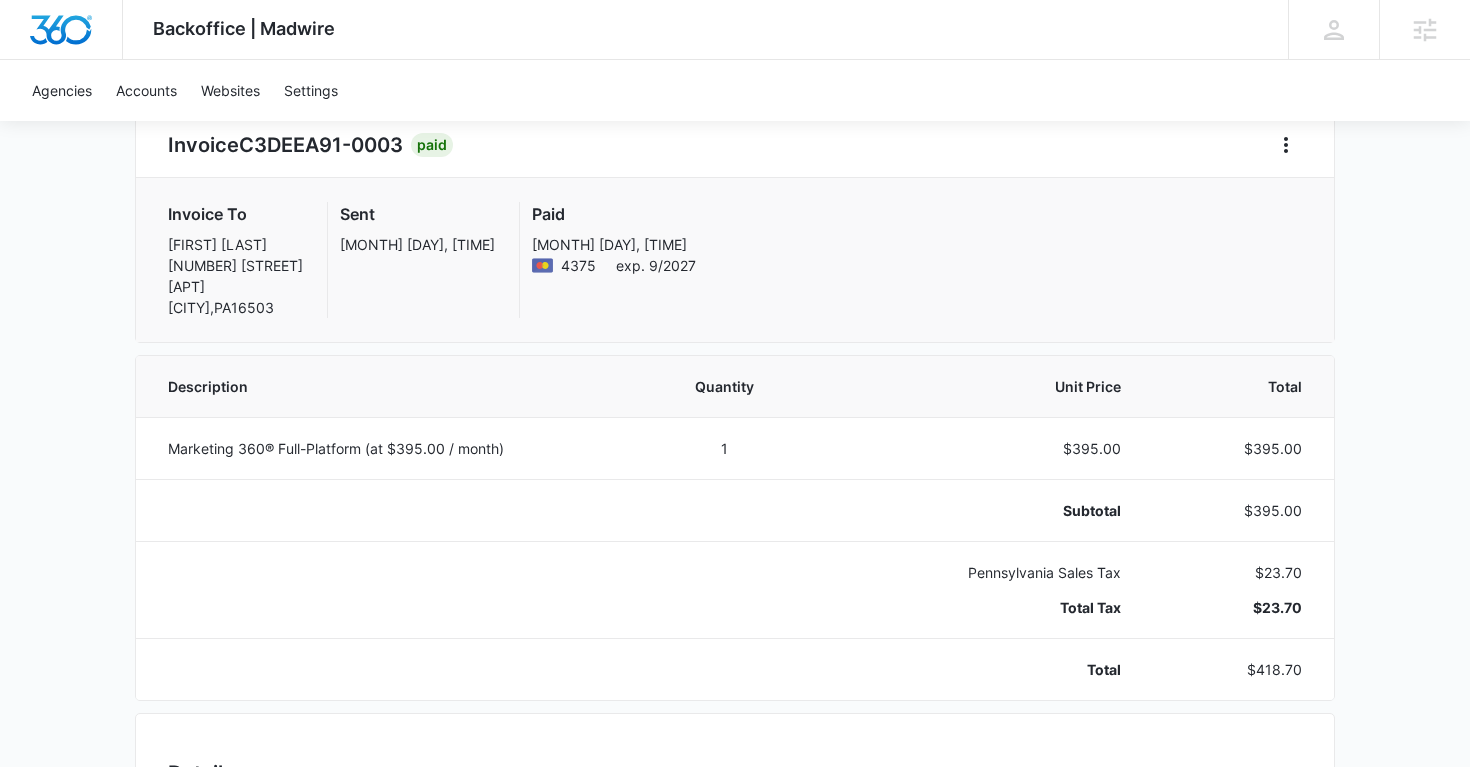 scroll, scrollTop: 0, scrollLeft: 0, axis: both 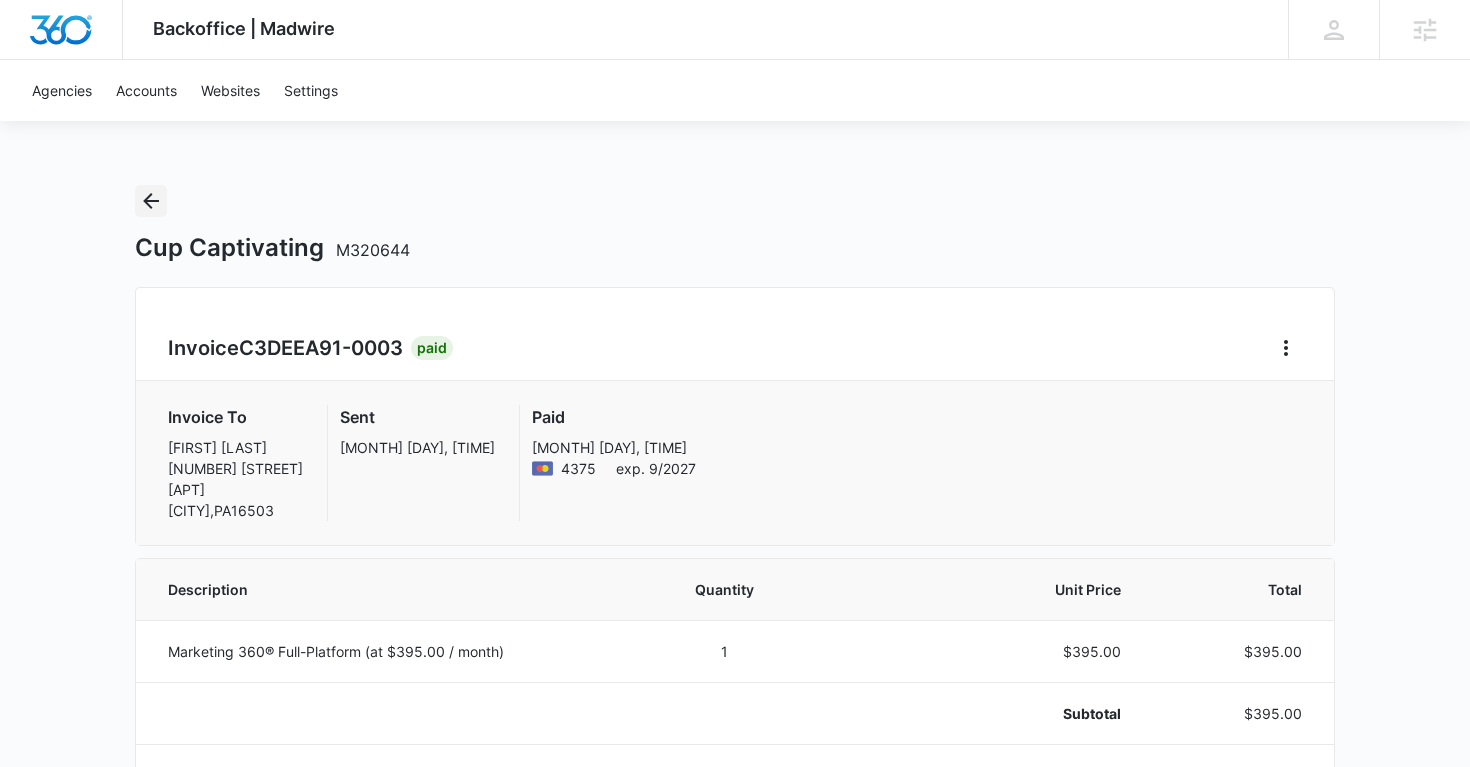 click at bounding box center (151, 201) 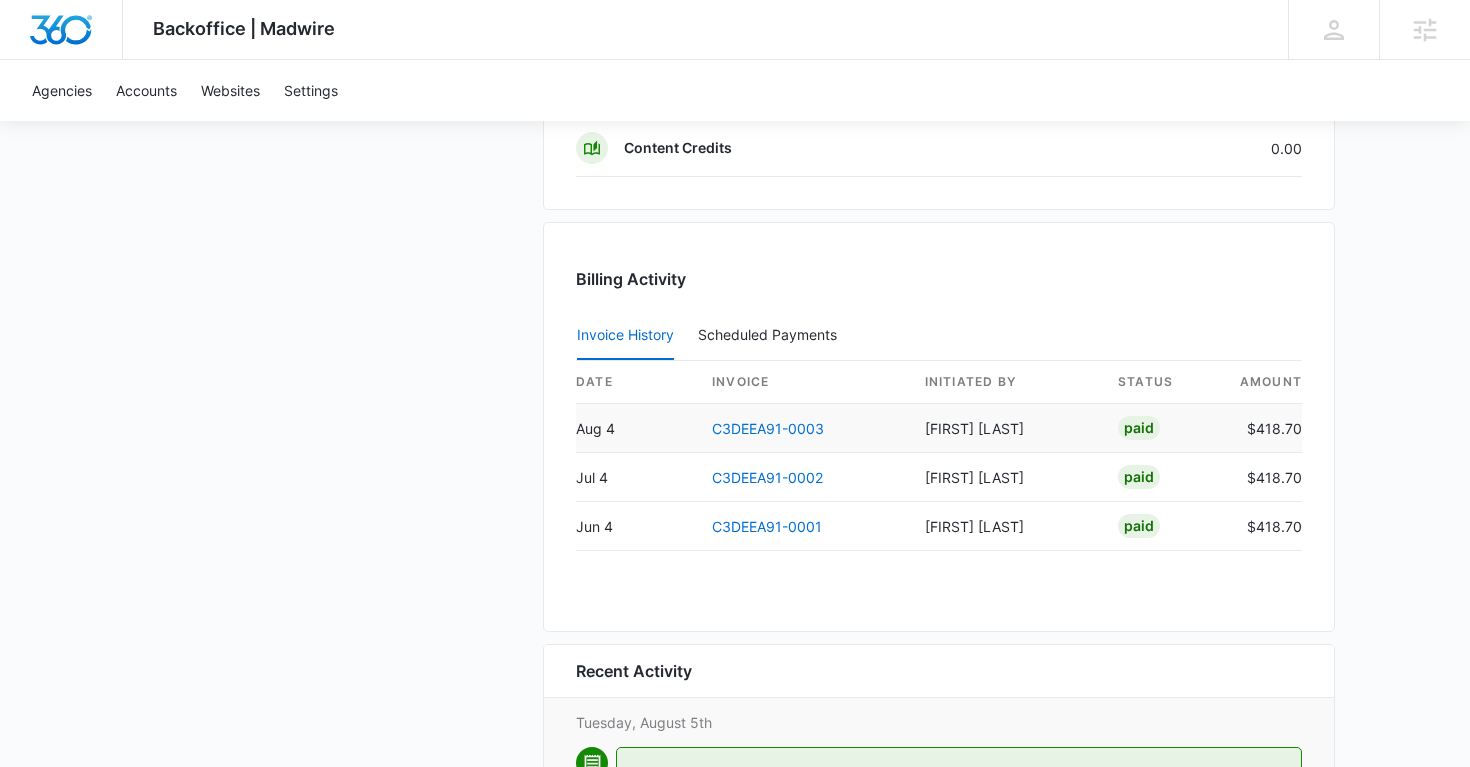 scroll, scrollTop: 1932, scrollLeft: 0, axis: vertical 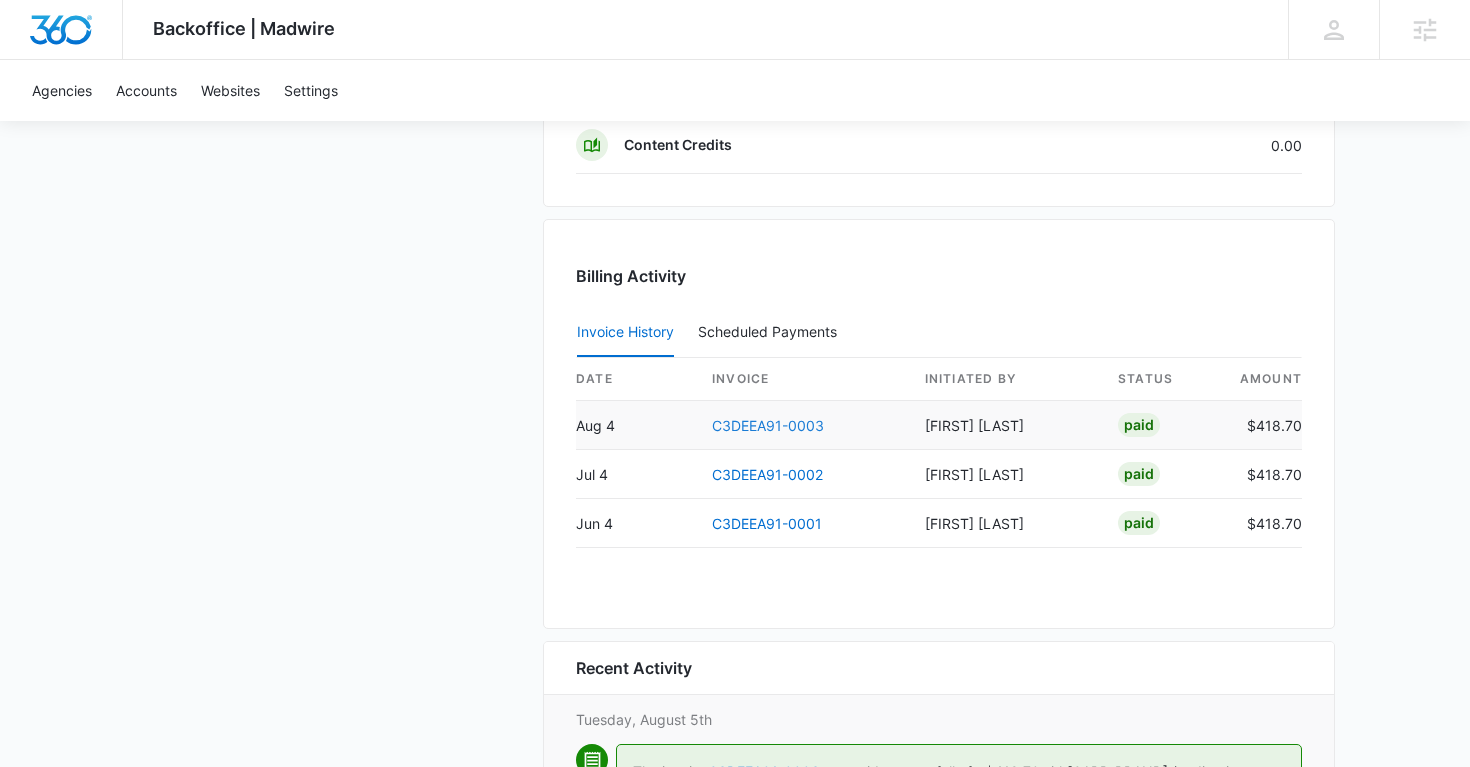 click on "C3DEEA91-0003" at bounding box center [768, 425] 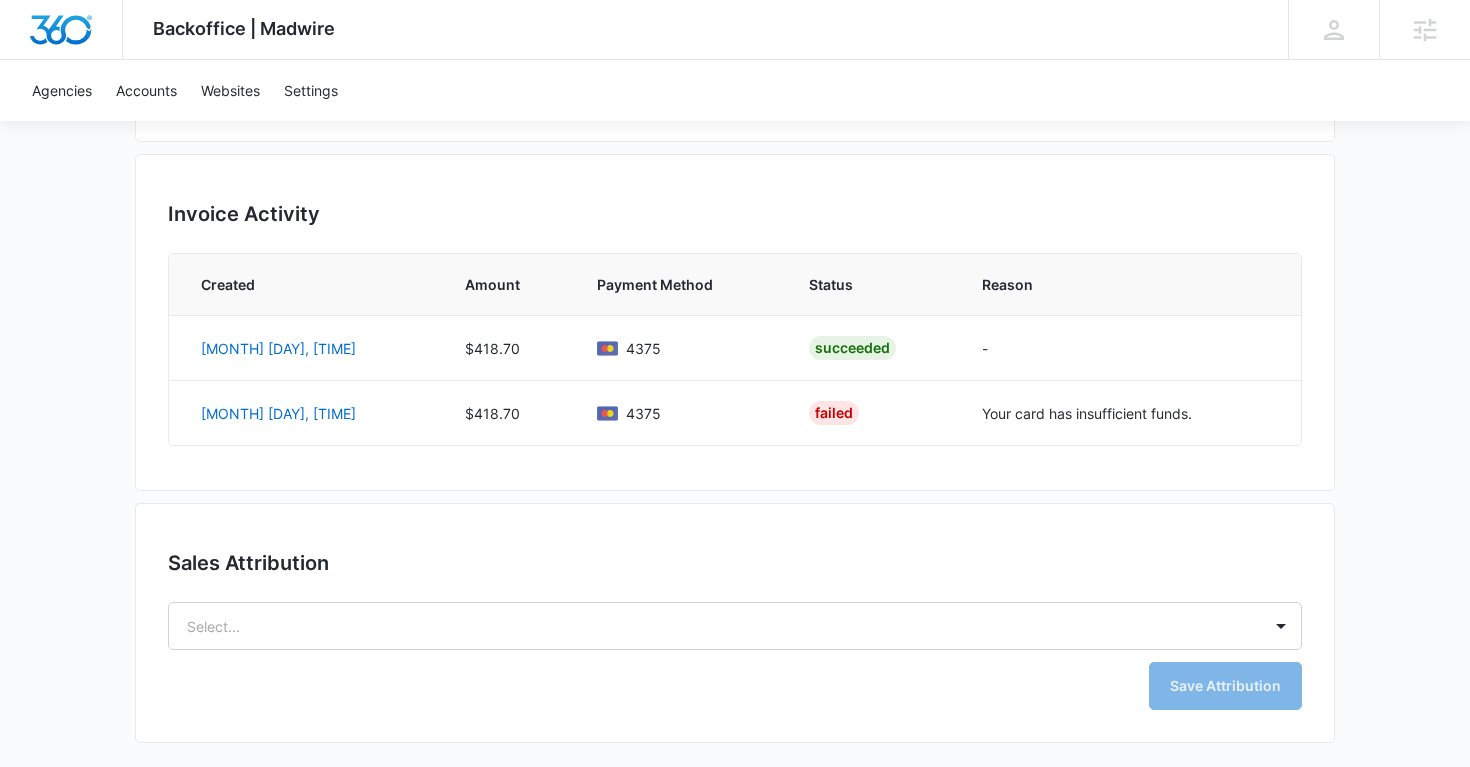 scroll, scrollTop: 0, scrollLeft: 0, axis: both 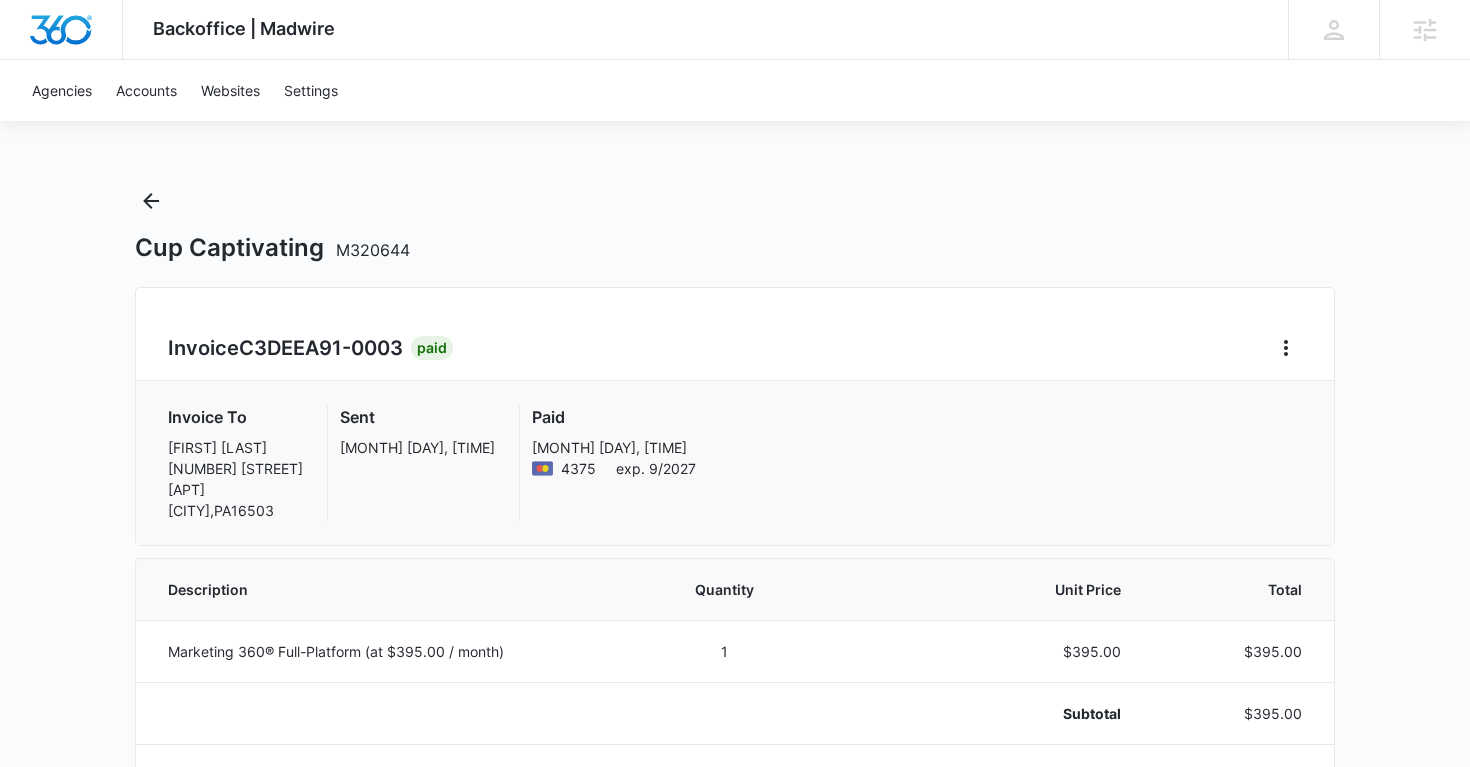 click on "4375" at bounding box center (578, 468) 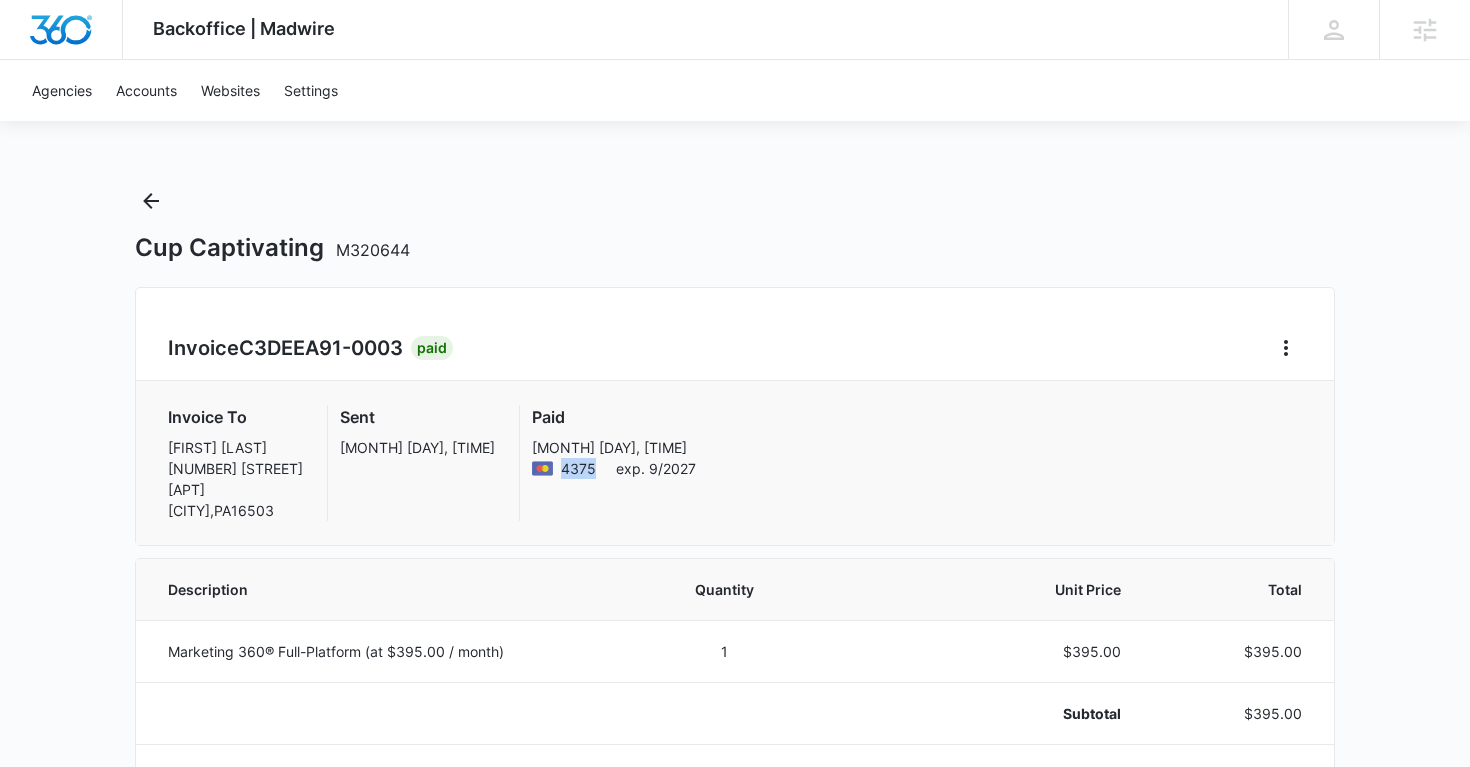 click on "4375" at bounding box center (578, 468) 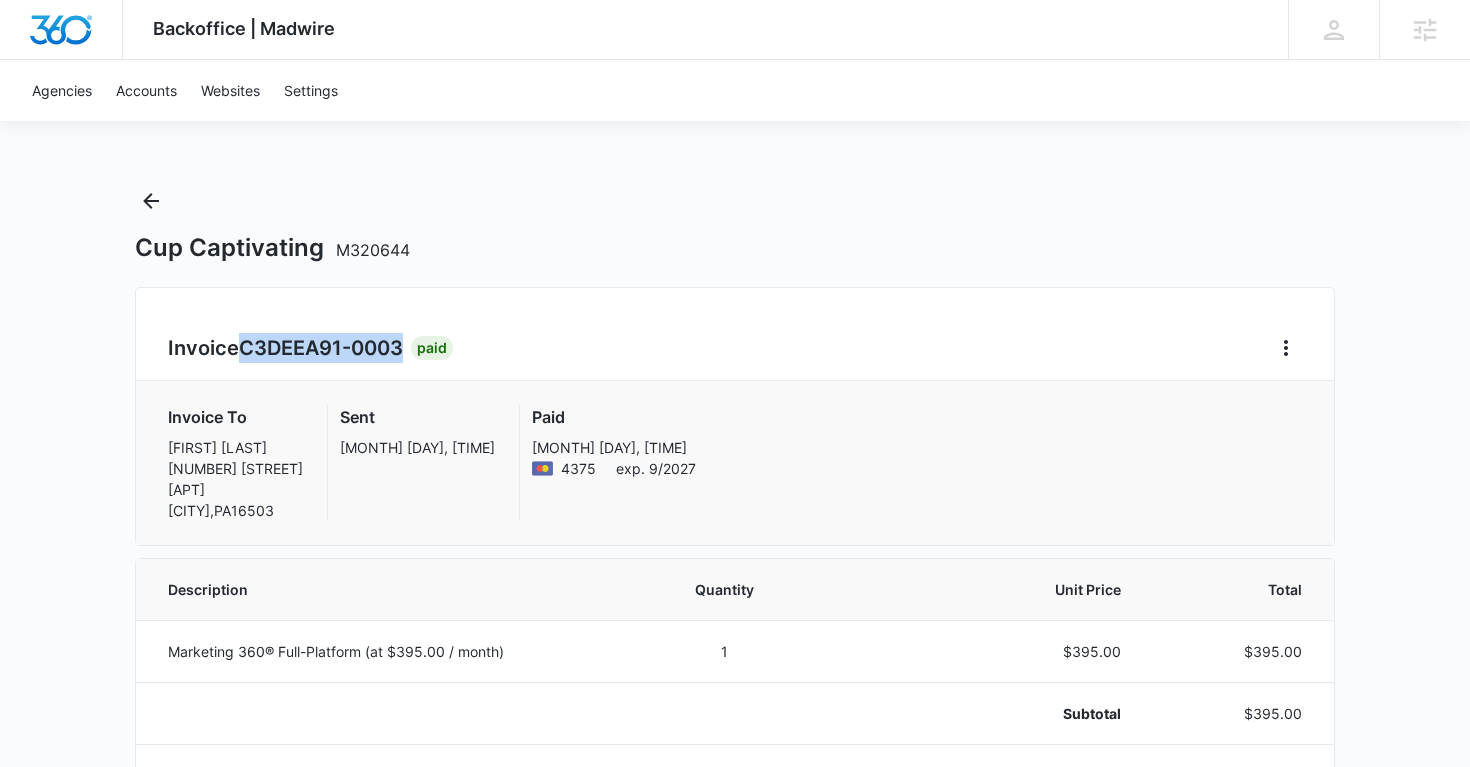 drag, startPoint x: 243, startPoint y: 345, endPoint x: 403, endPoint y: 355, distance: 160.3122 